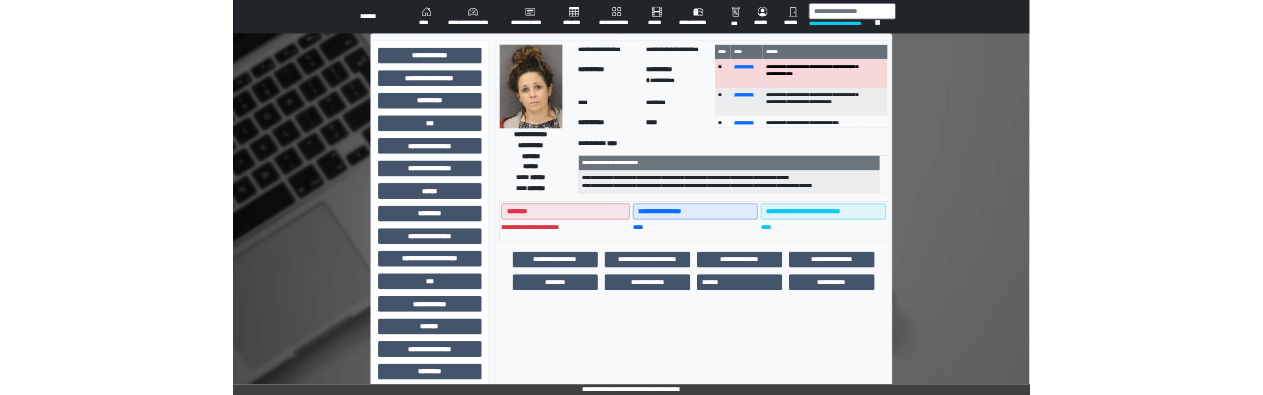 scroll, scrollTop: 0, scrollLeft: 0, axis: both 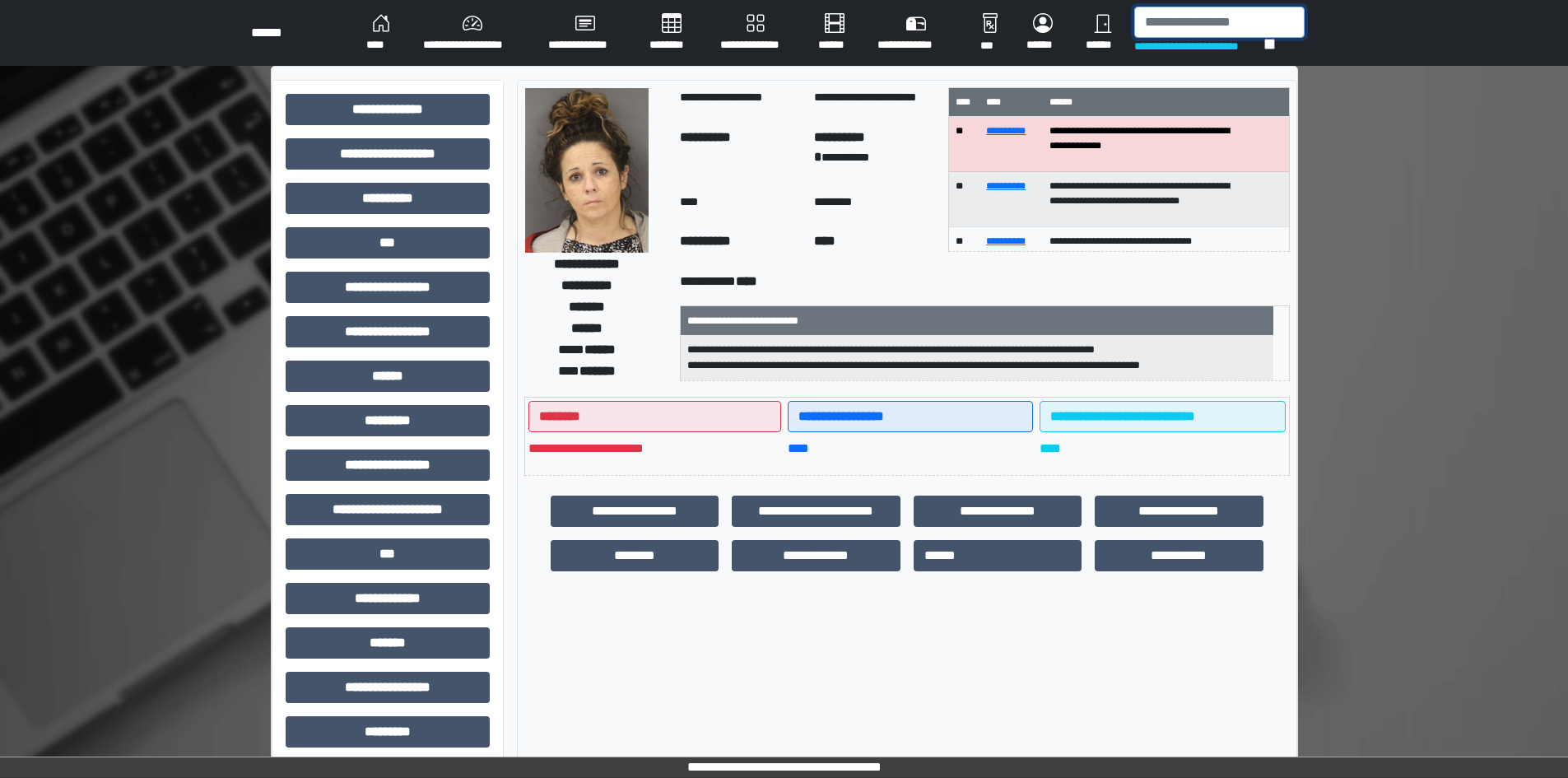 click at bounding box center [1219, 22] 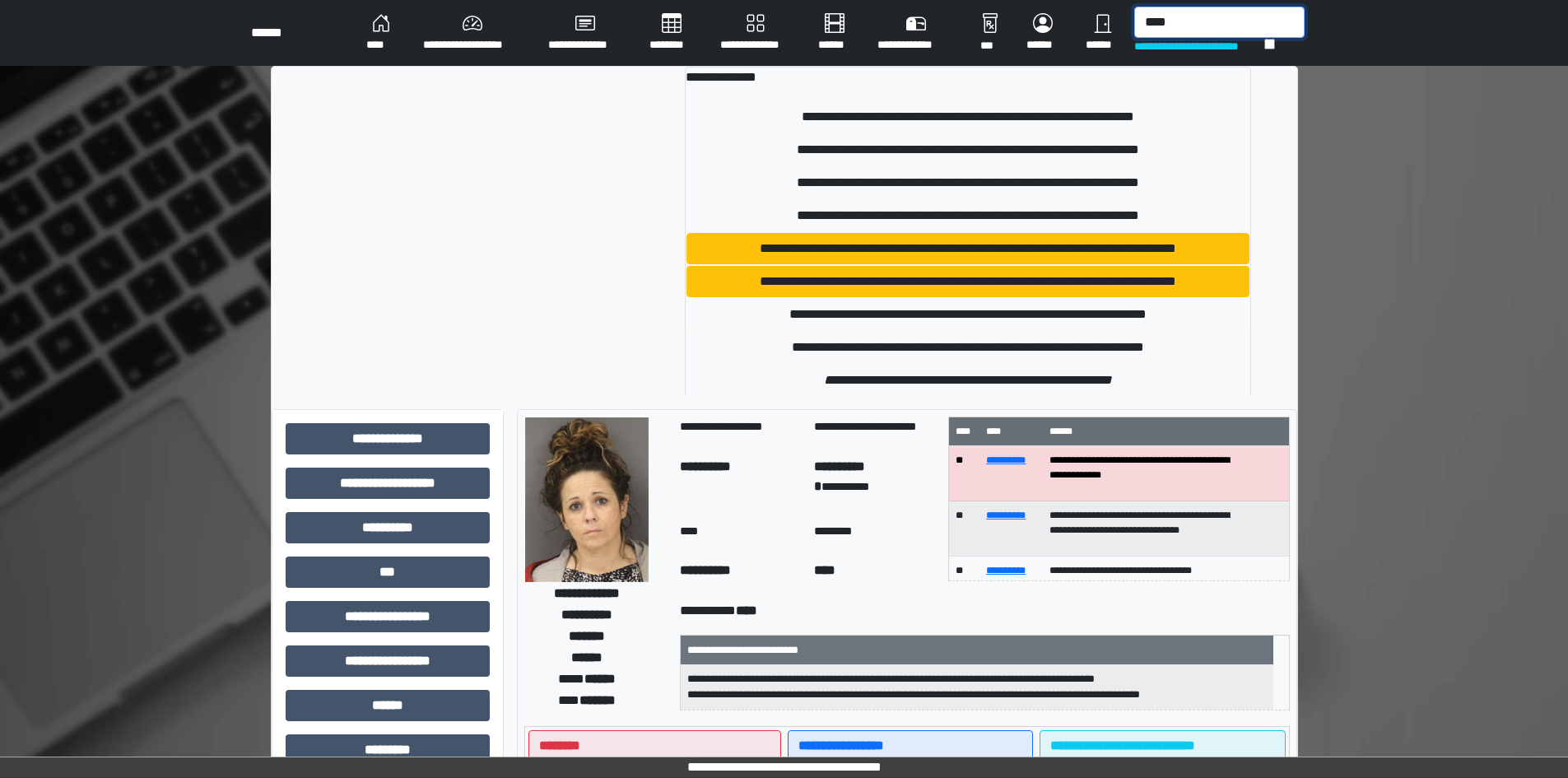 type on "****" 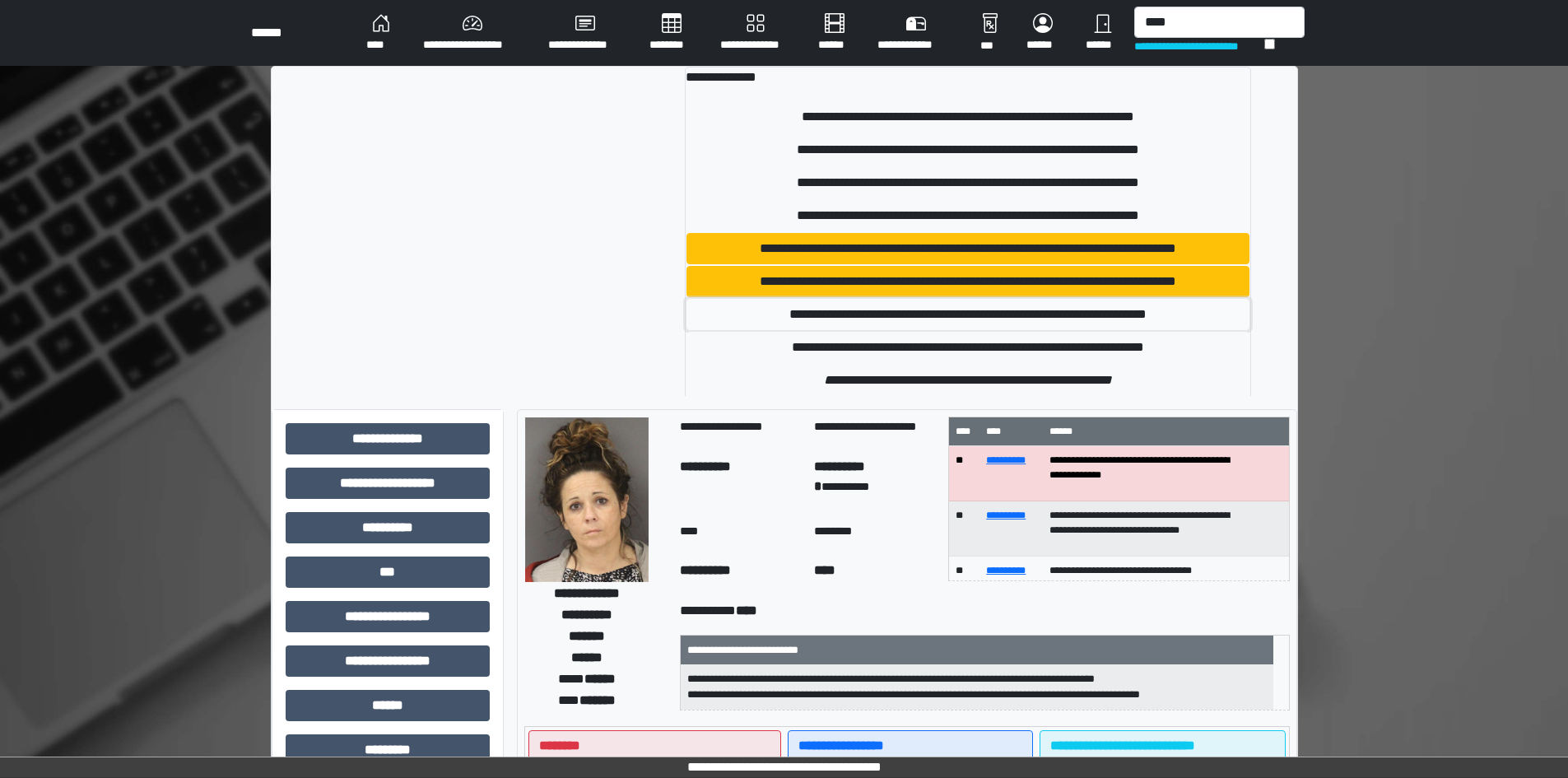 click on "**********" at bounding box center [968, 314] 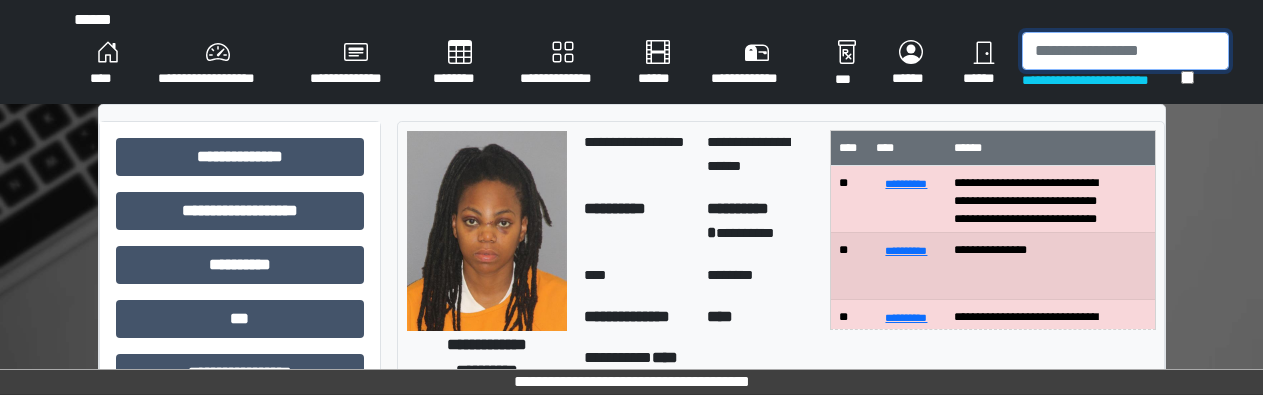 click at bounding box center (1125, 51) 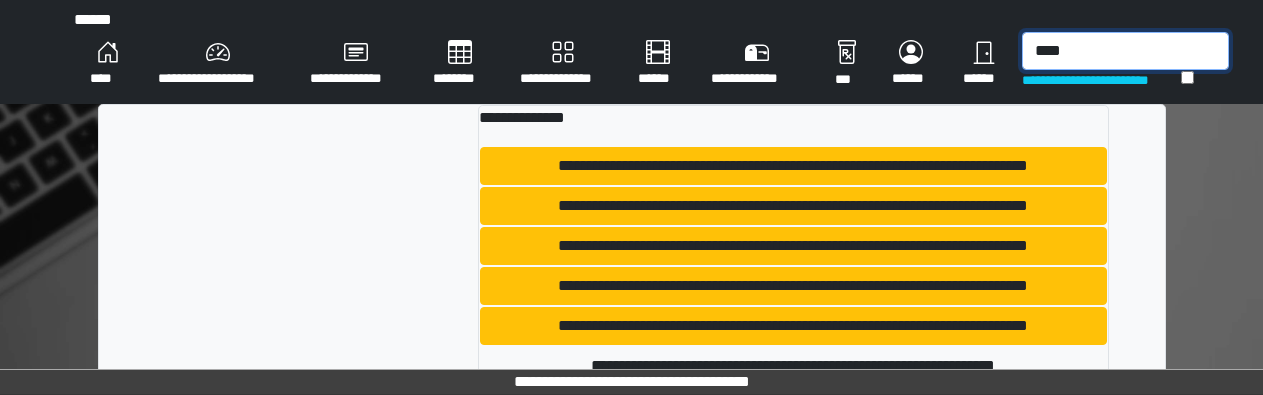 type on "****" 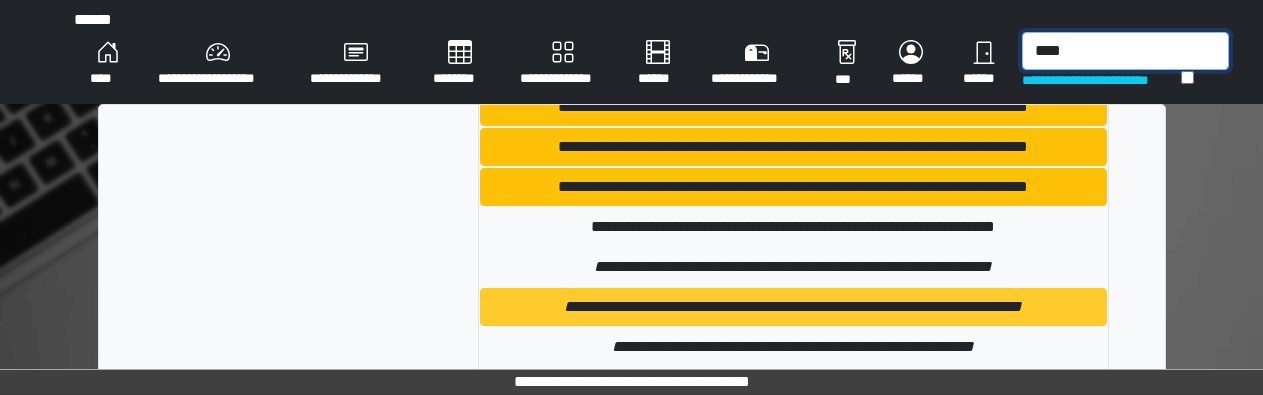 scroll, scrollTop: 200, scrollLeft: 0, axis: vertical 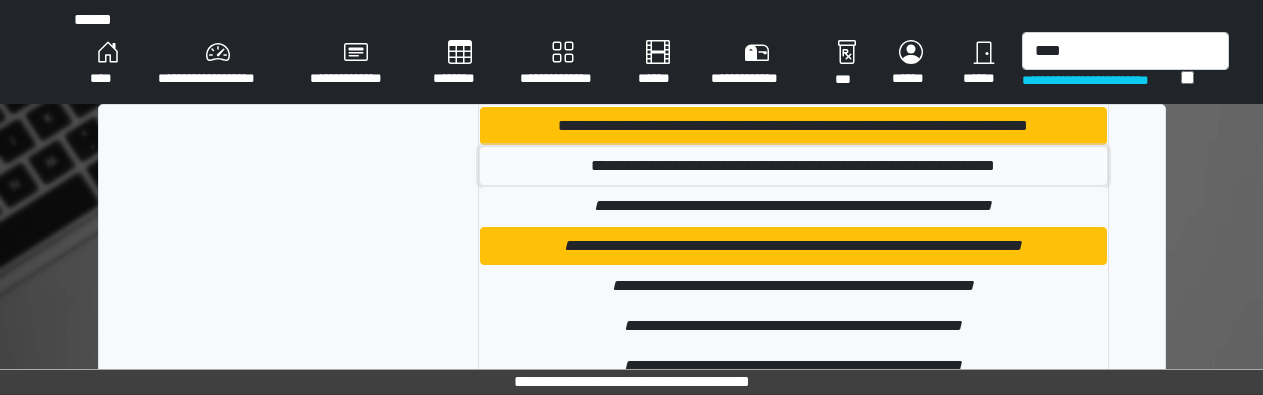 click on "**********" at bounding box center [793, 166] 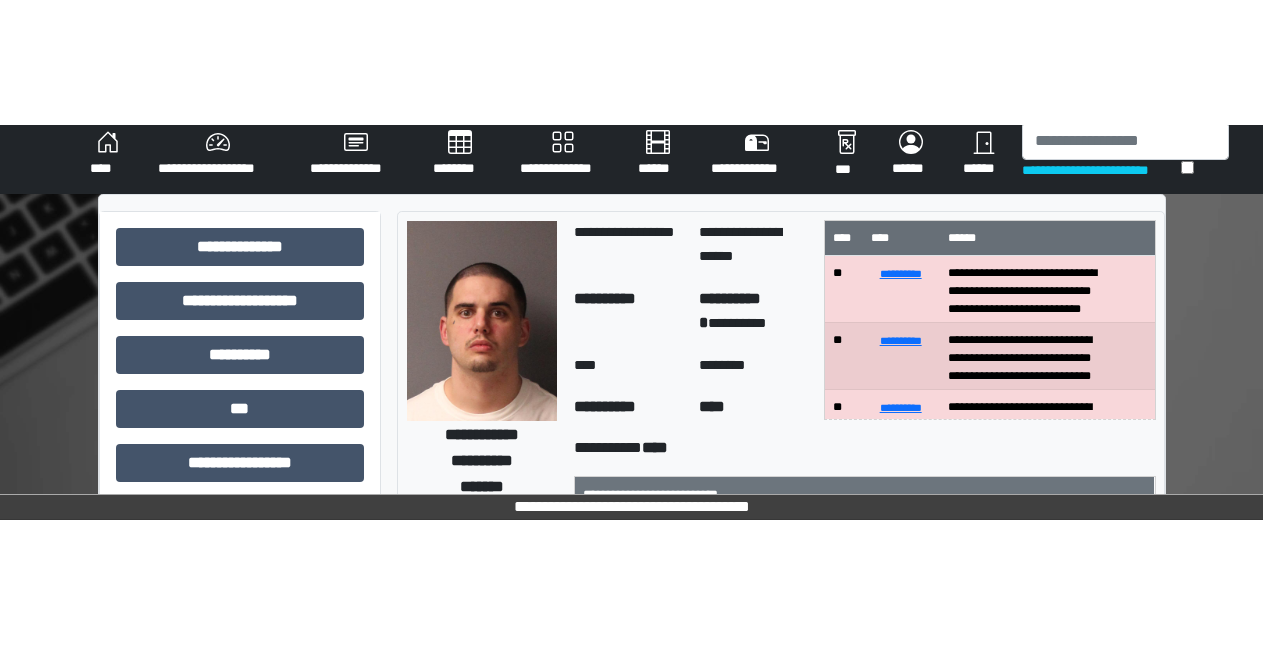 scroll, scrollTop: 0, scrollLeft: 0, axis: both 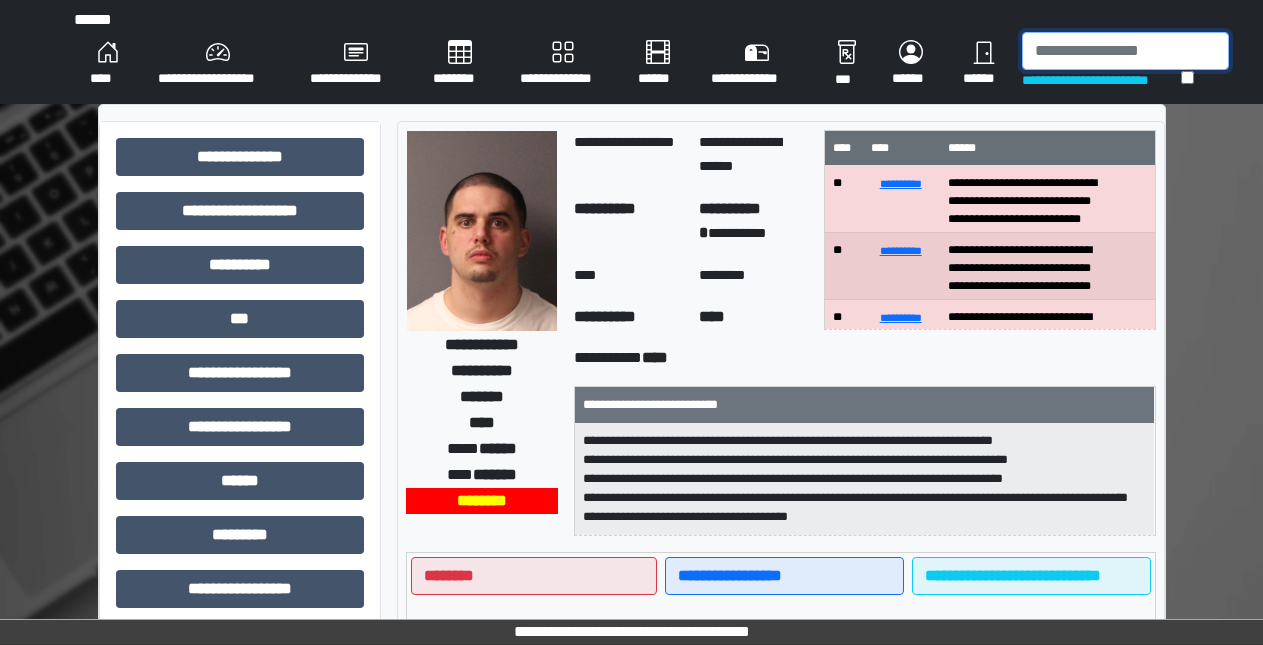 click at bounding box center (1125, 51) 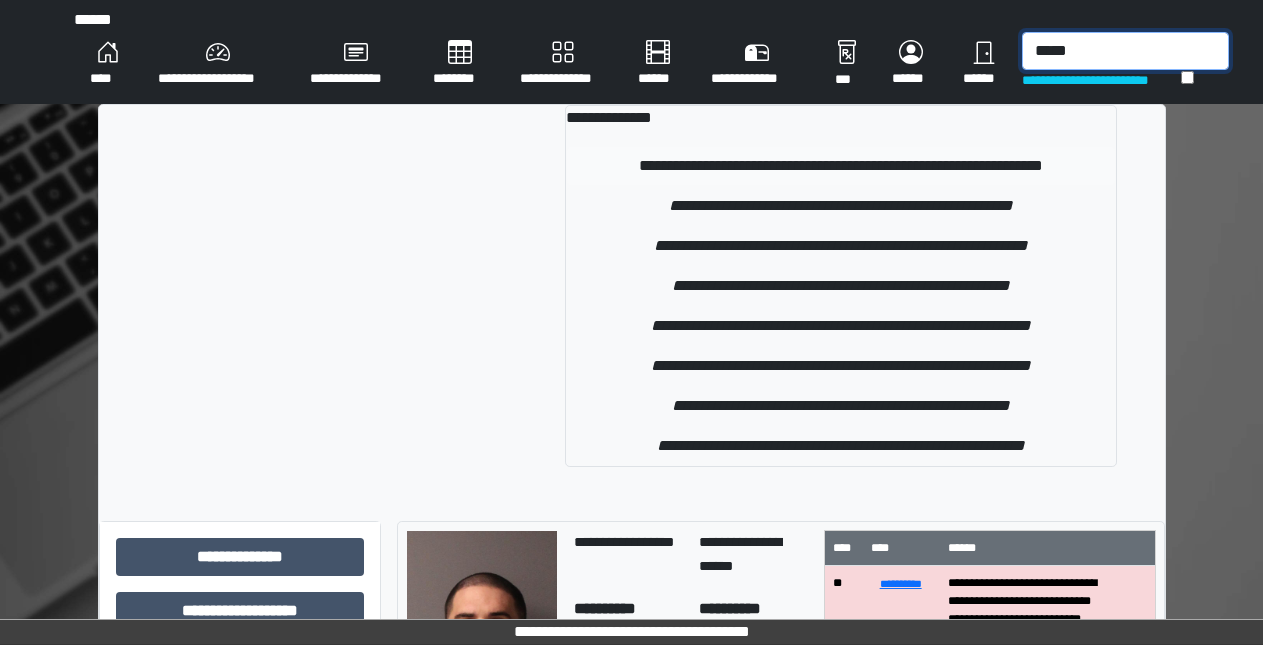 type on "*****" 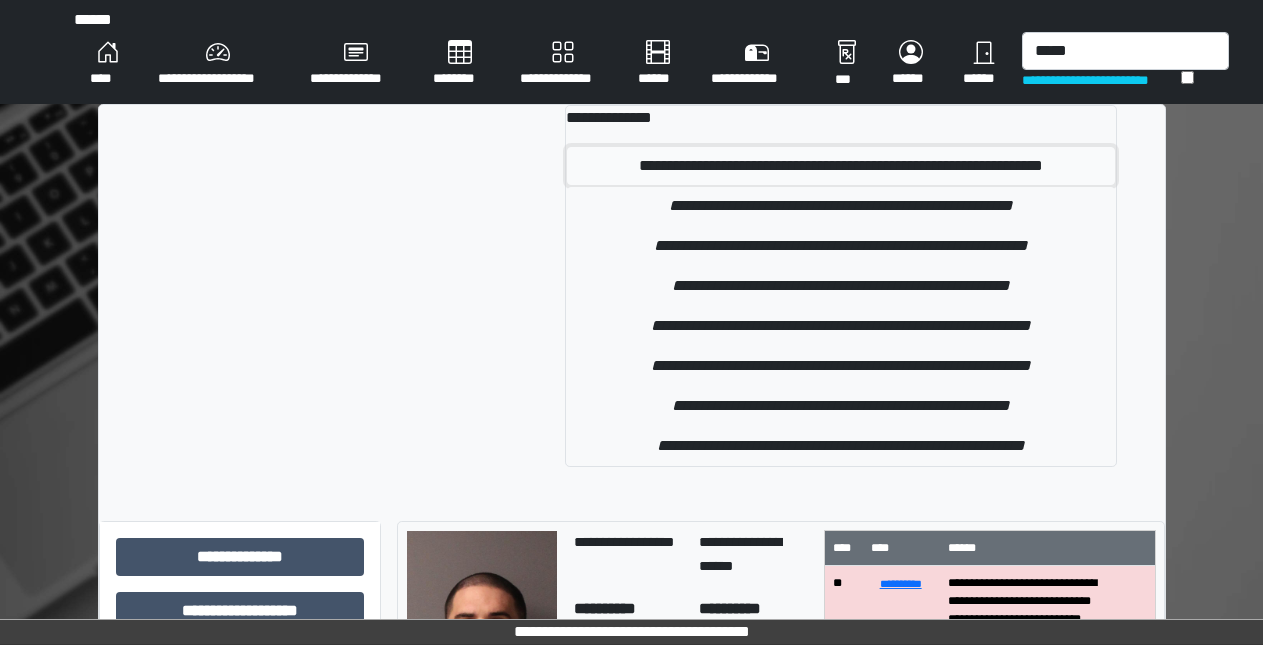 click on "**********" at bounding box center (841, 166) 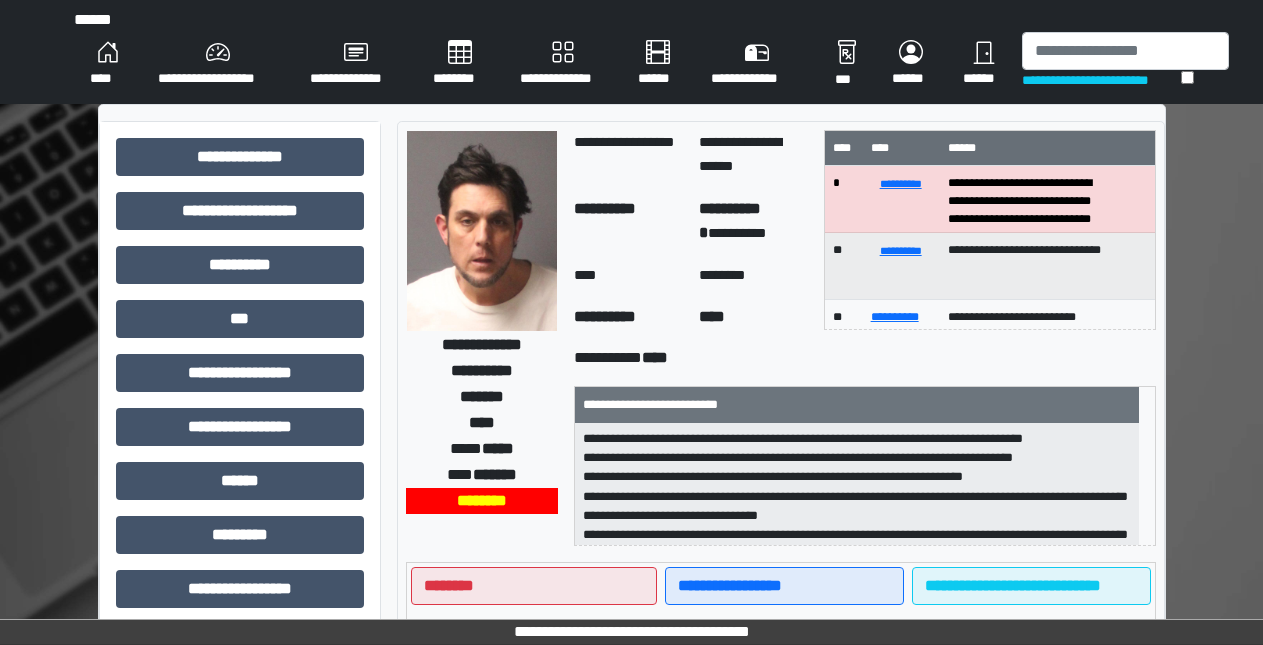 scroll, scrollTop: 140, scrollLeft: 0, axis: vertical 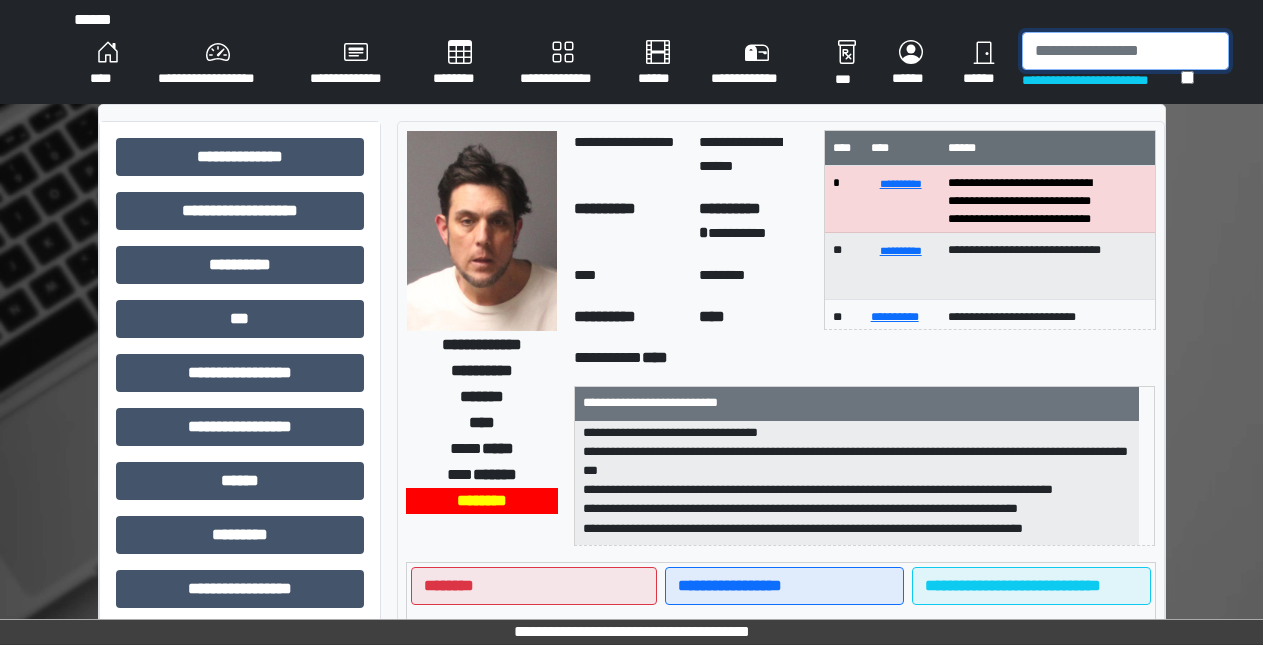 click at bounding box center (1125, 51) 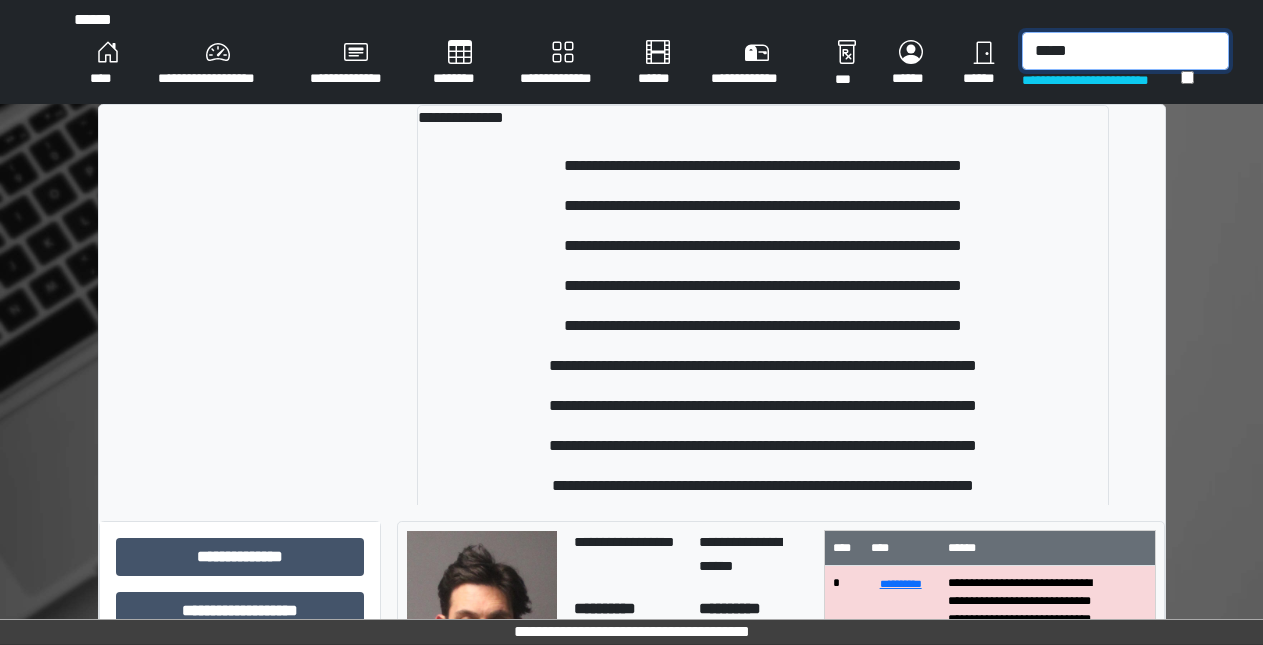 type on "*****" 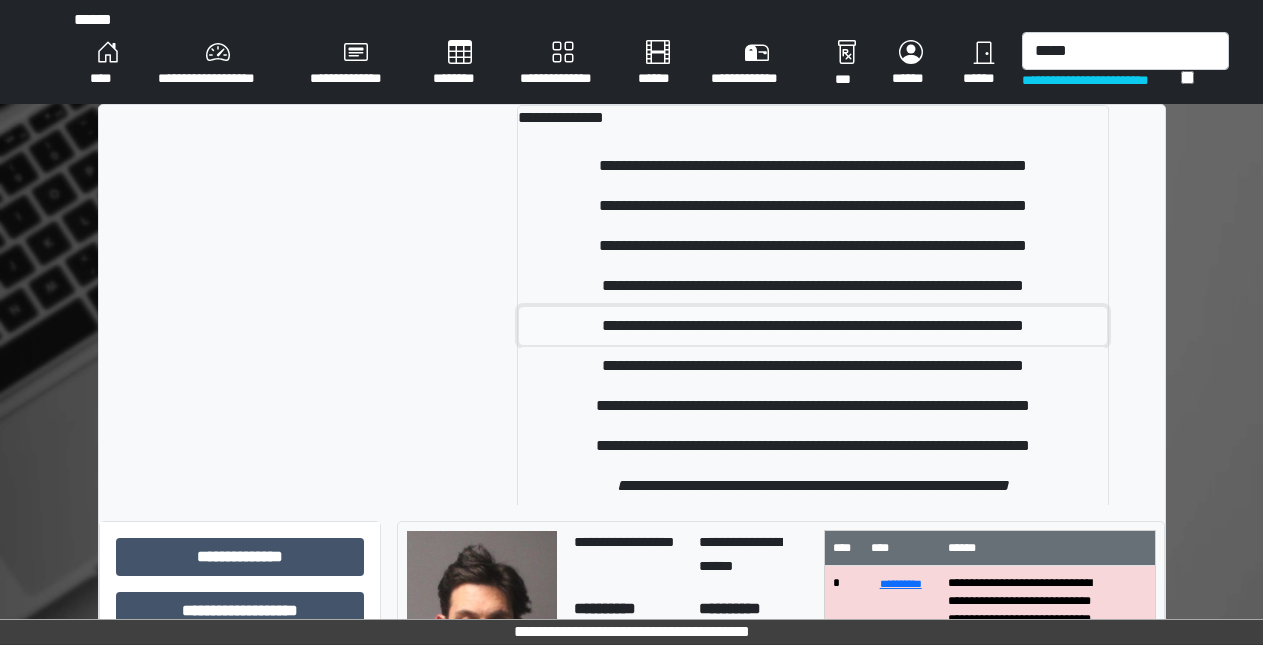 click on "**********" at bounding box center [813, 326] 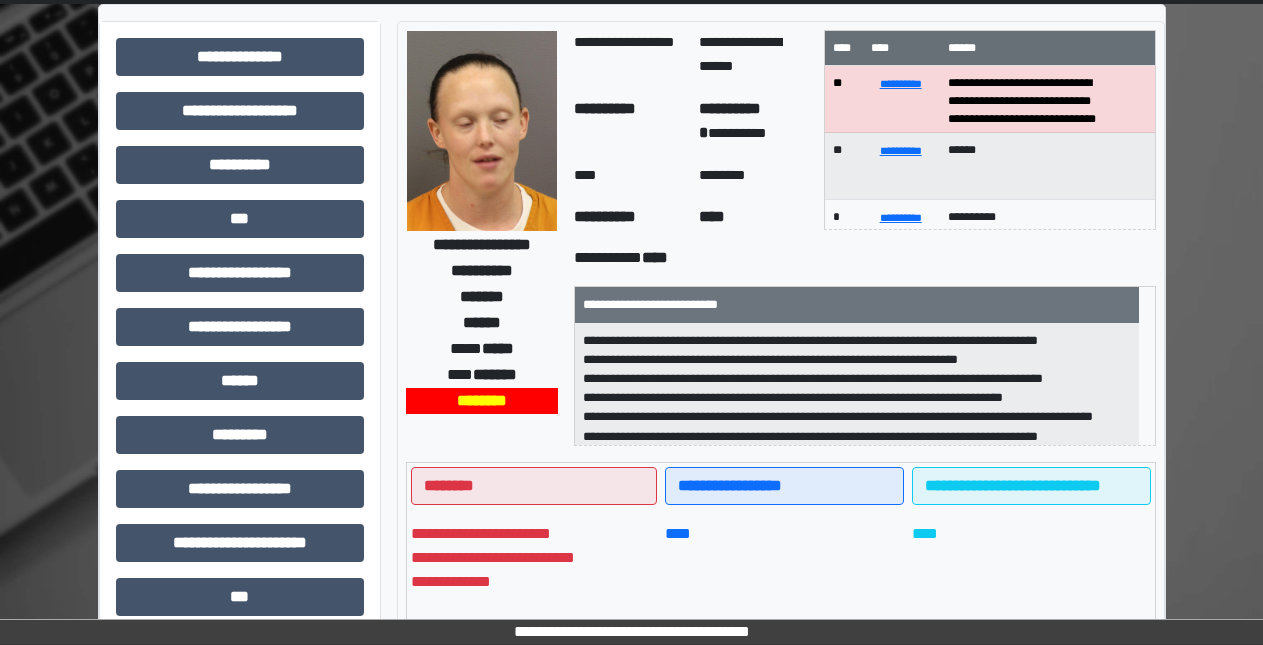 scroll, scrollTop: 0, scrollLeft: 0, axis: both 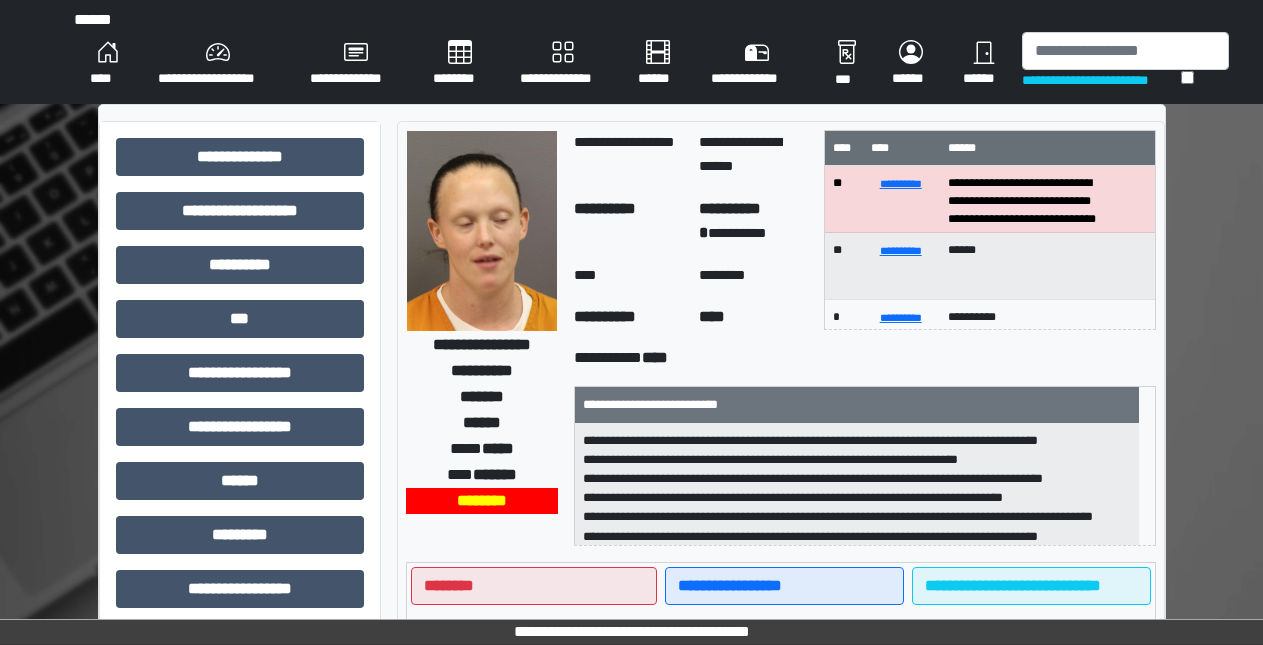 click on "**********" at bounding box center (218, 64) 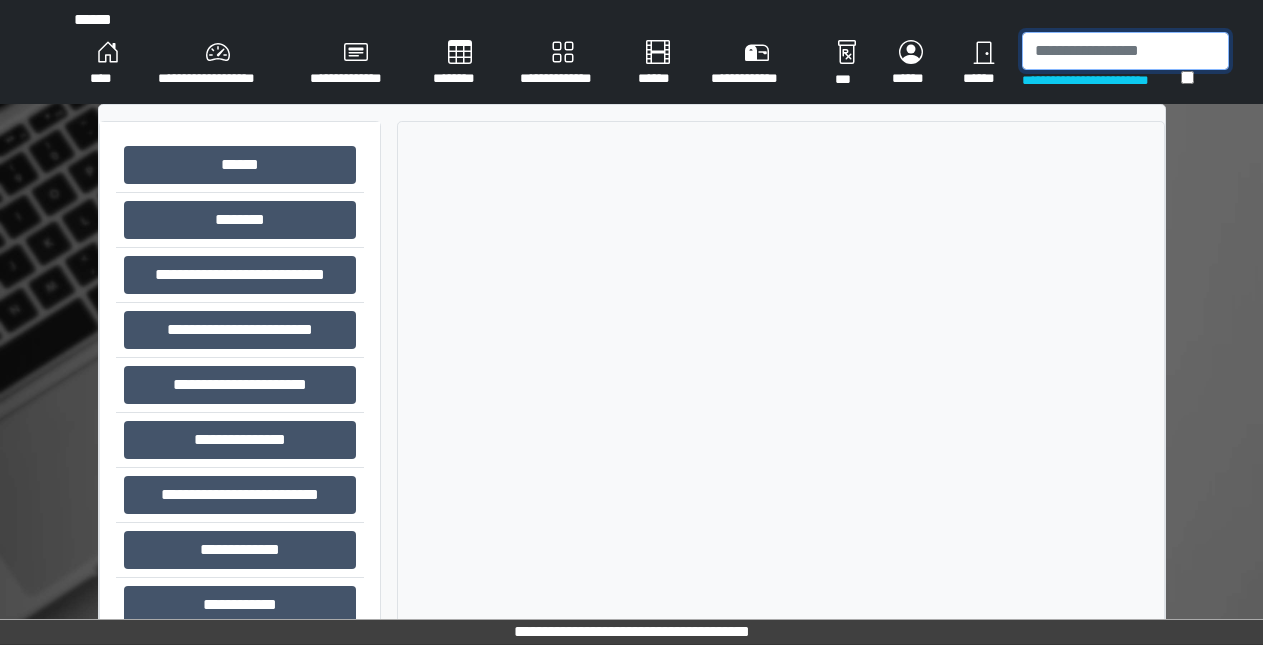 click at bounding box center (1125, 51) 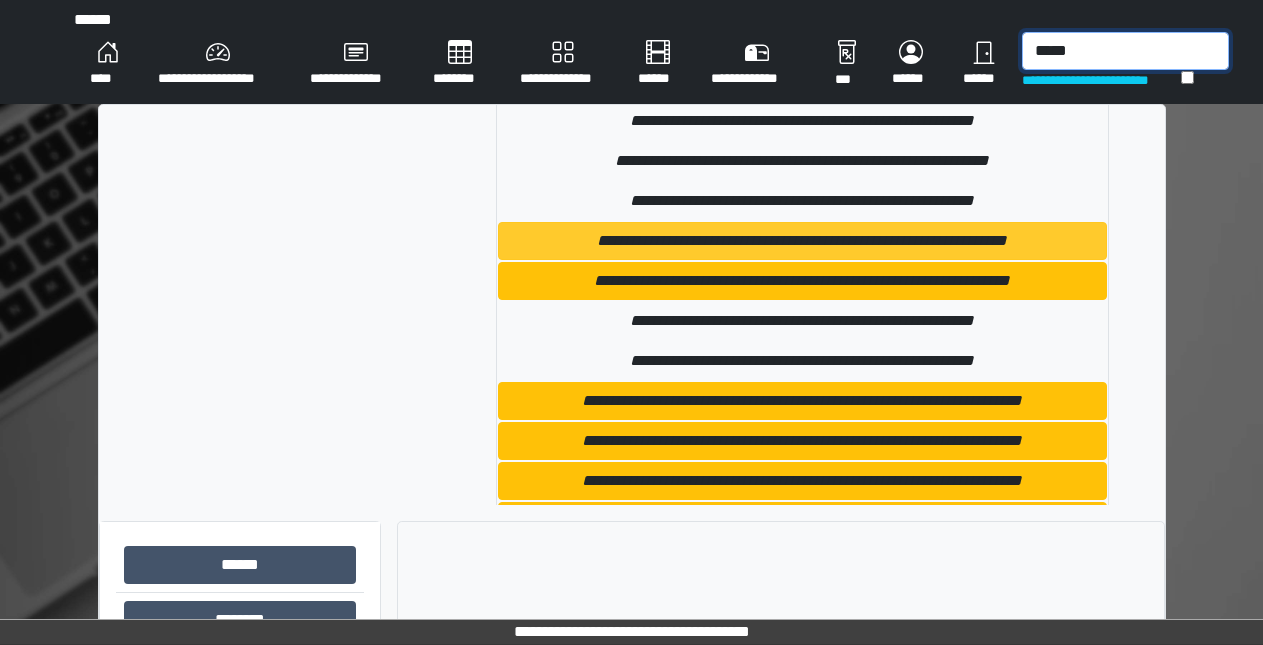 scroll, scrollTop: 600, scrollLeft: 0, axis: vertical 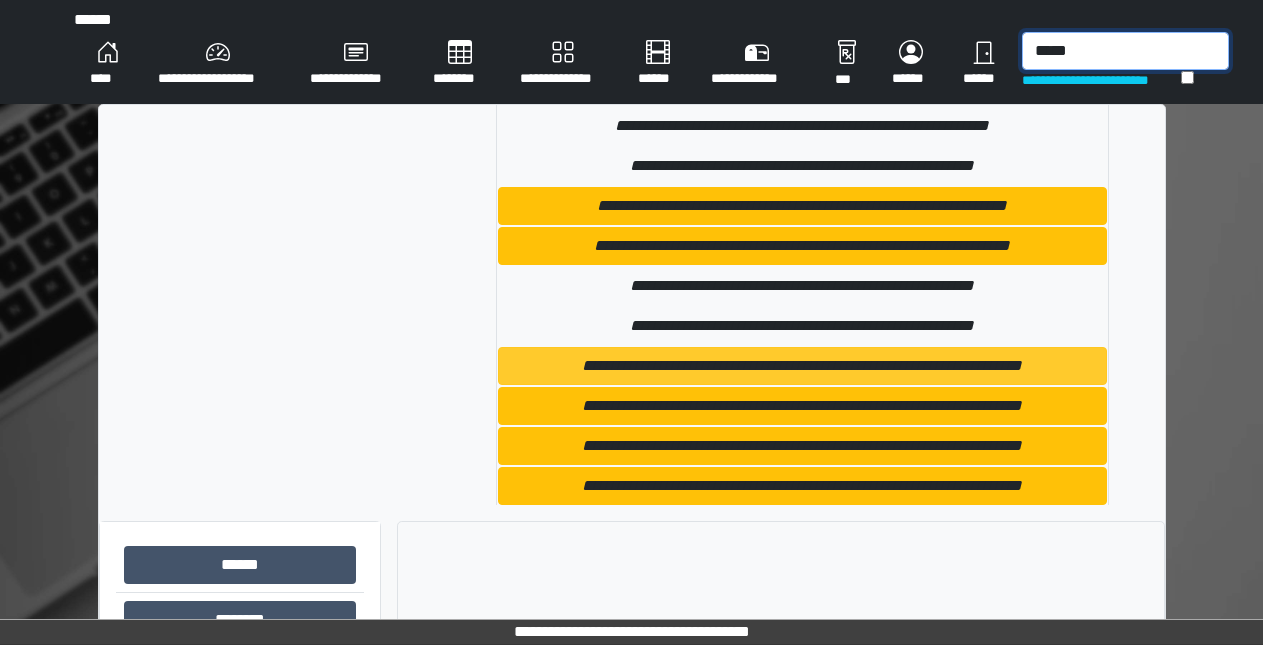 type on "*****" 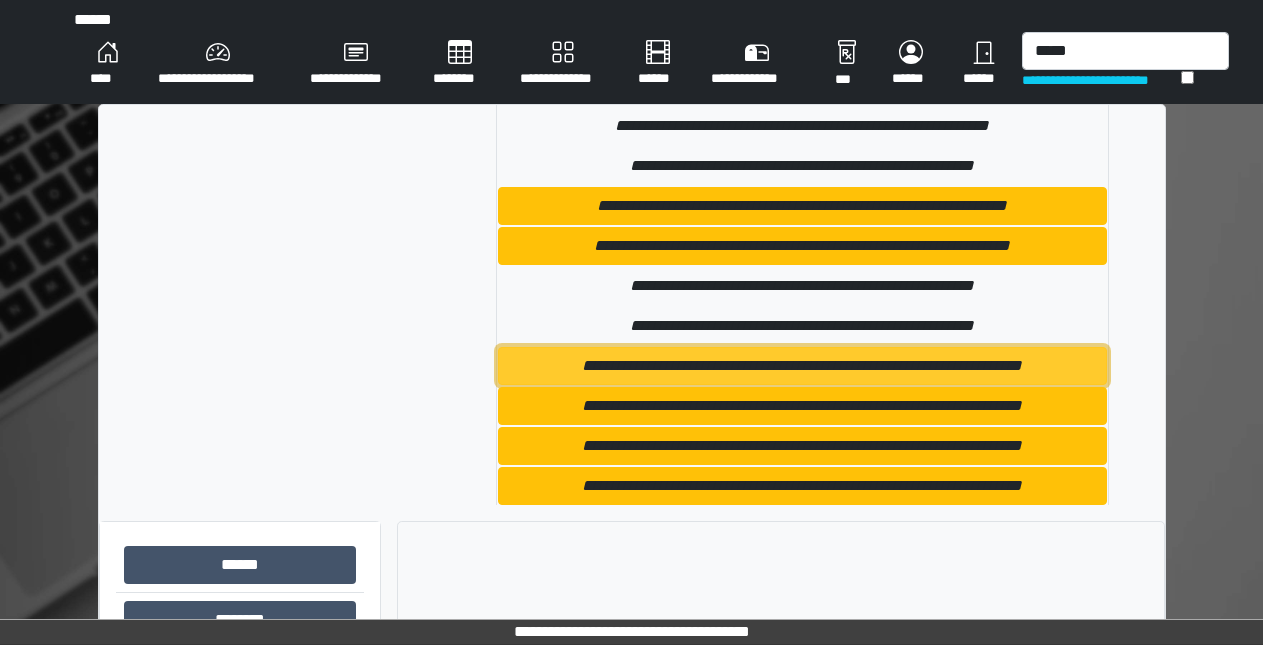 click on "**********" at bounding box center [802, 366] 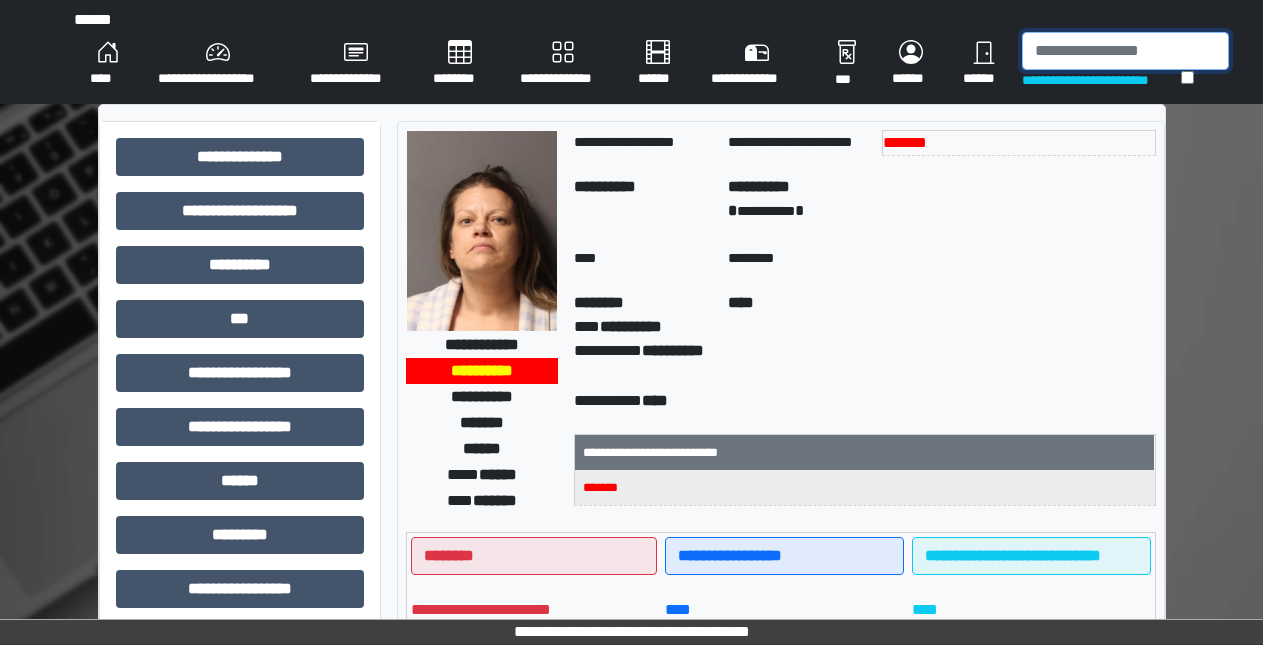 click at bounding box center (1125, 51) 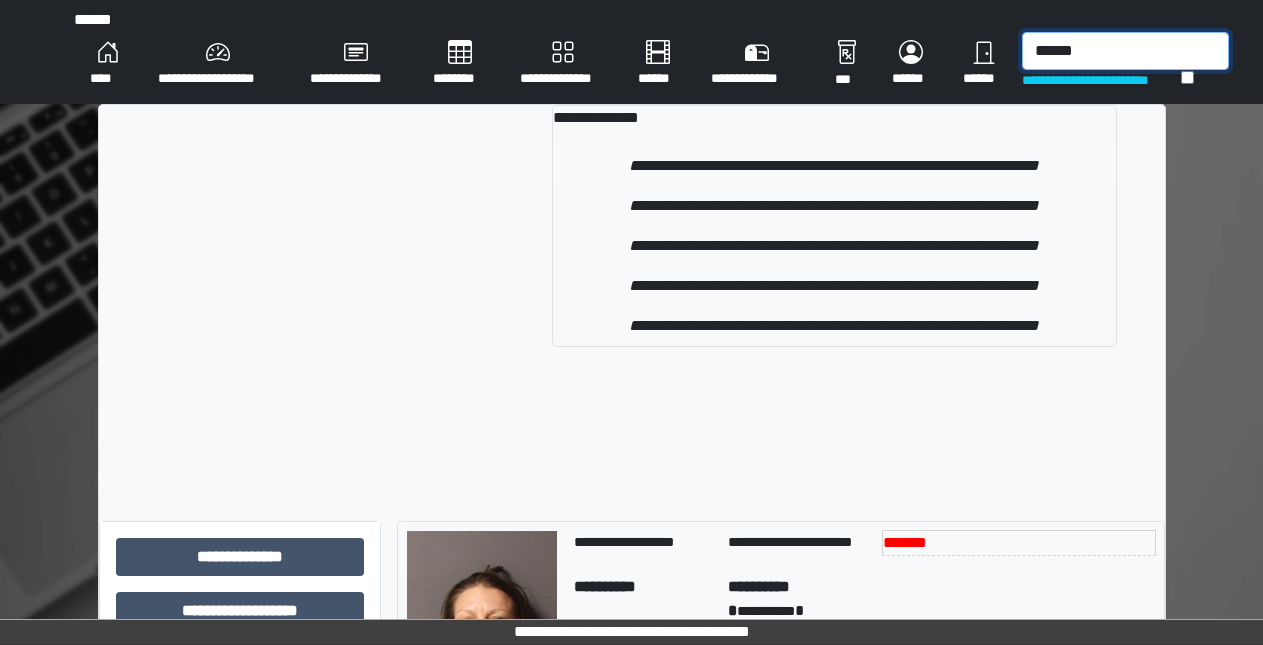 type on "******" 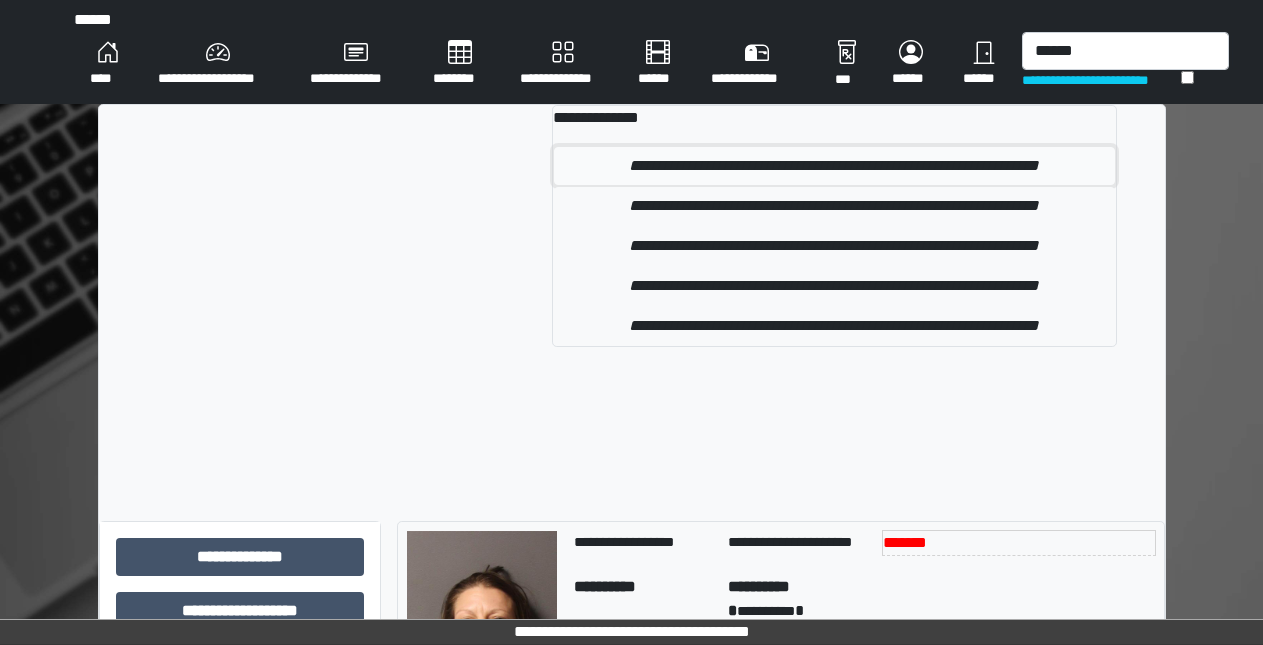 click on "**********" at bounding box center [834, 166] 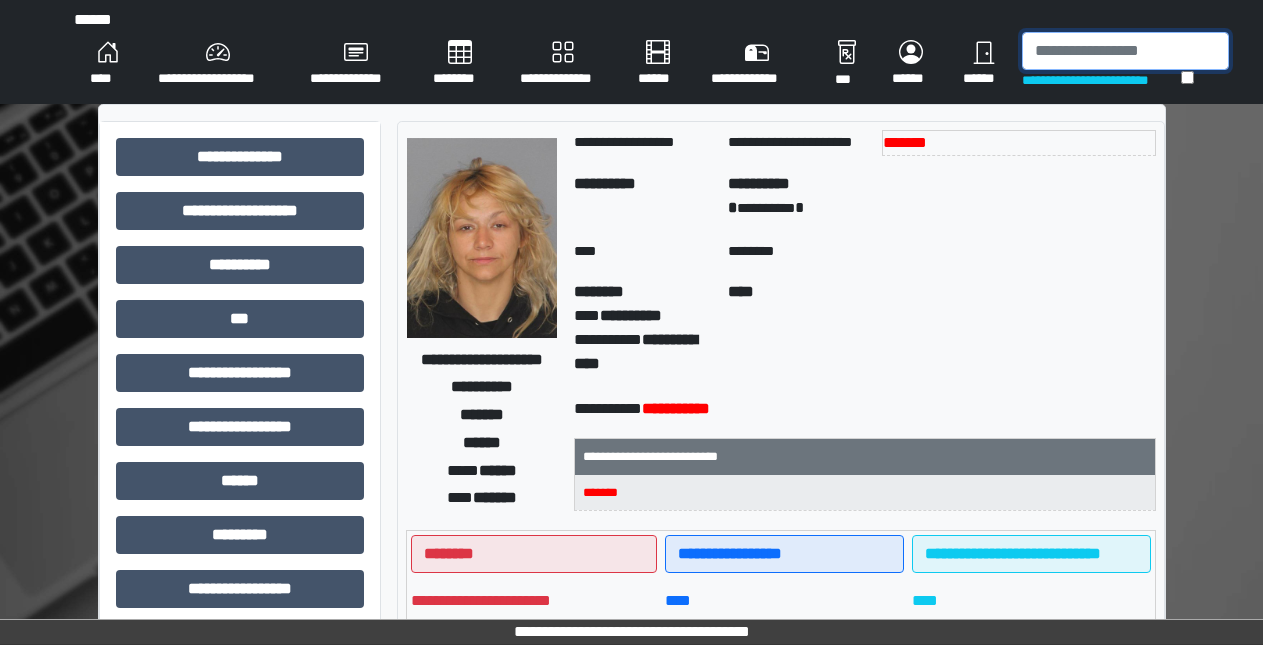click at bounding box center [1125, 51] 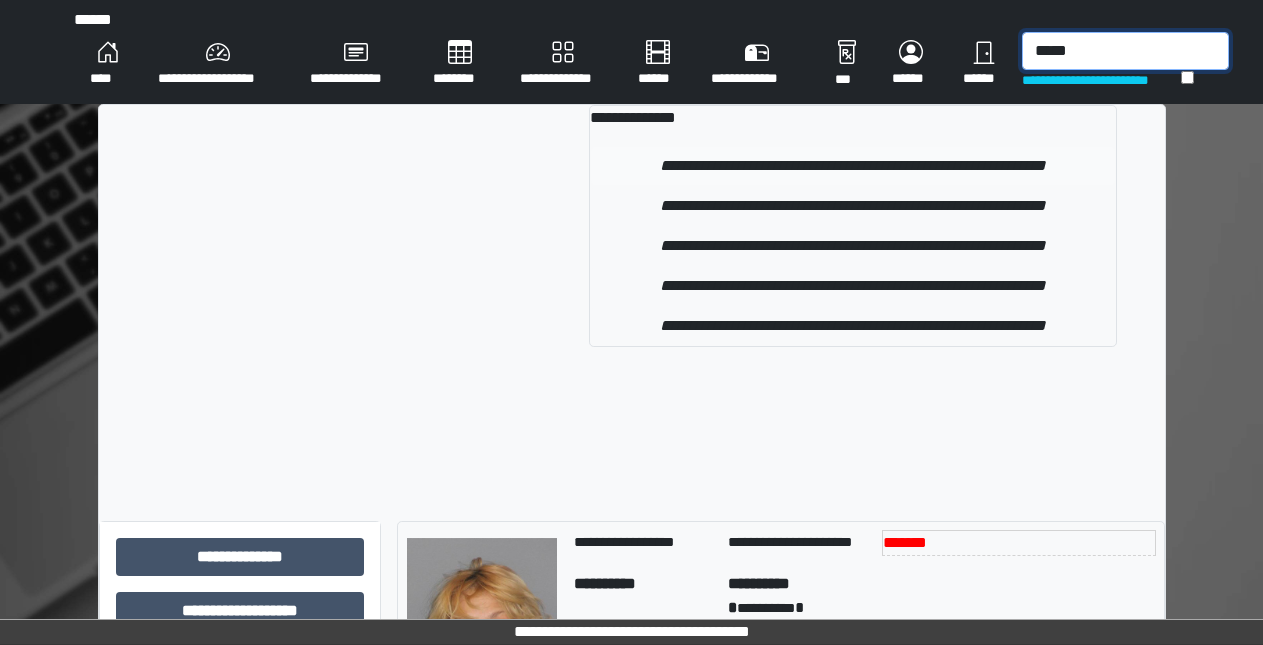 type on "*****" 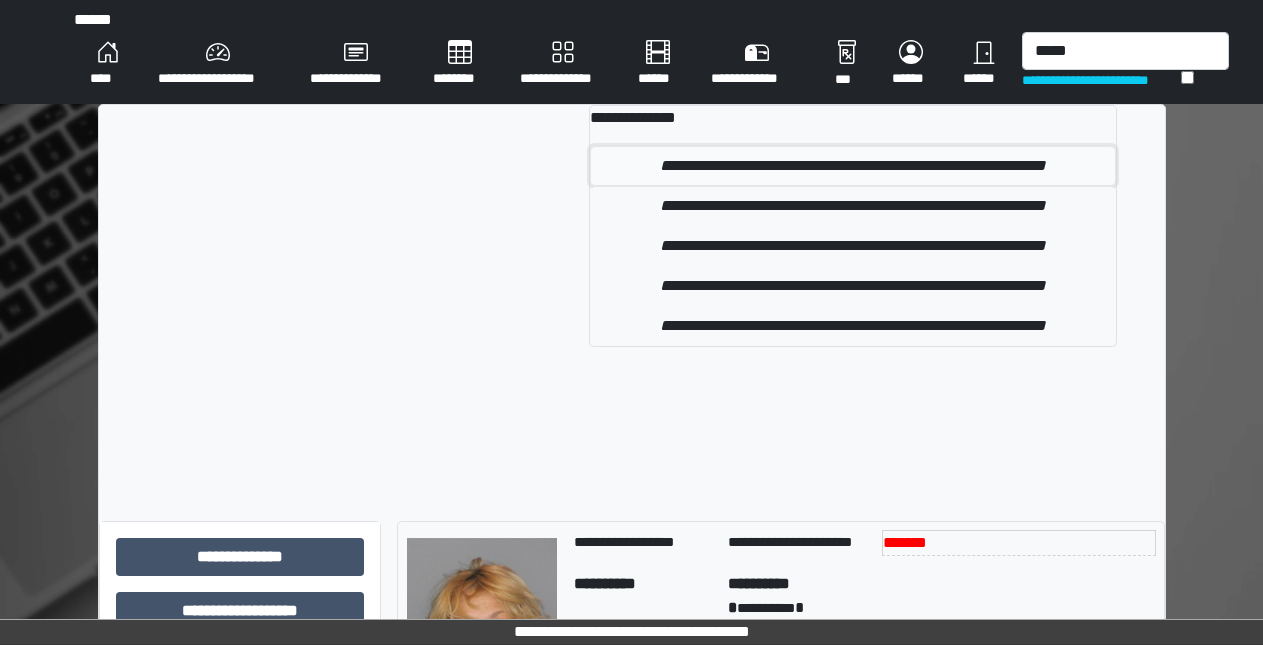 click on "**********" at bounding box center [853, 166] 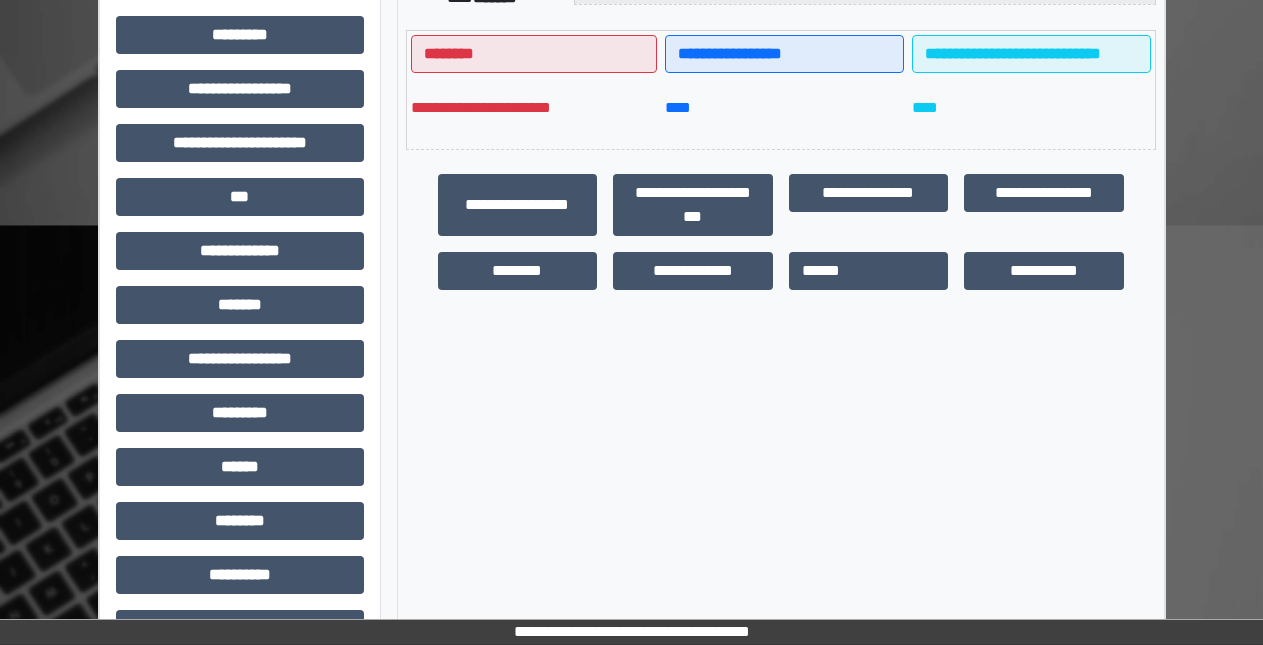 scroll, scrollTop: 553, scrollLeft: 0, axis: vertical 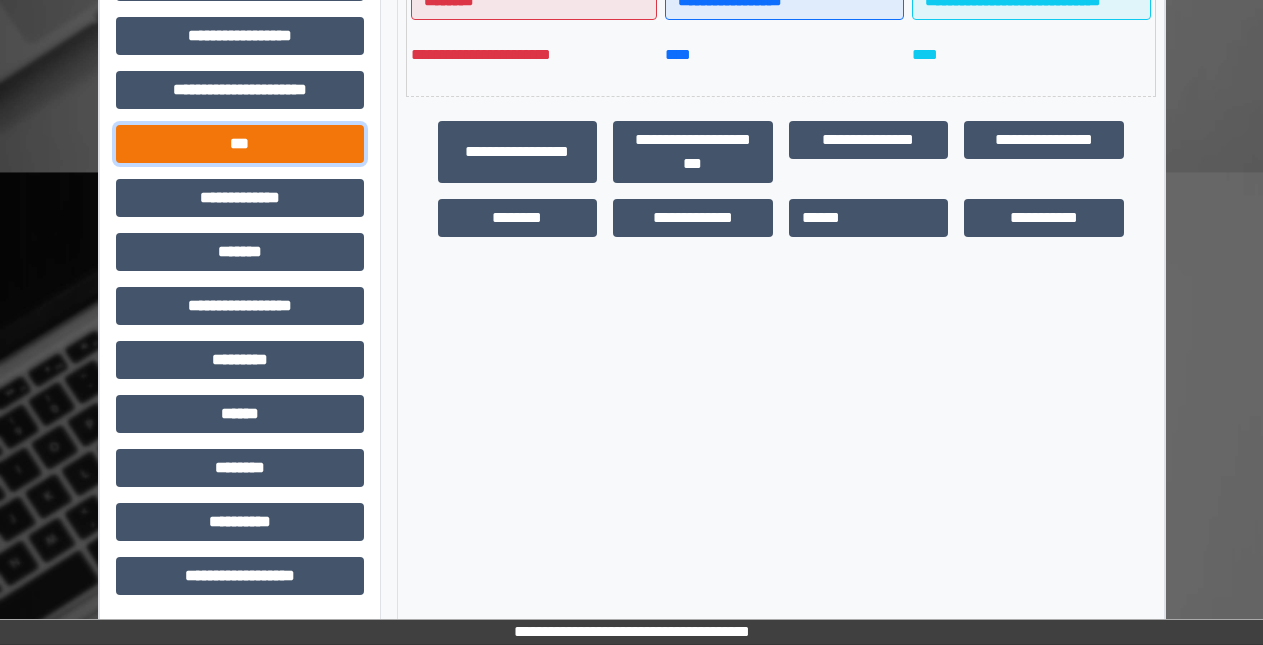 click on "***" at bounding box center (240, 144) 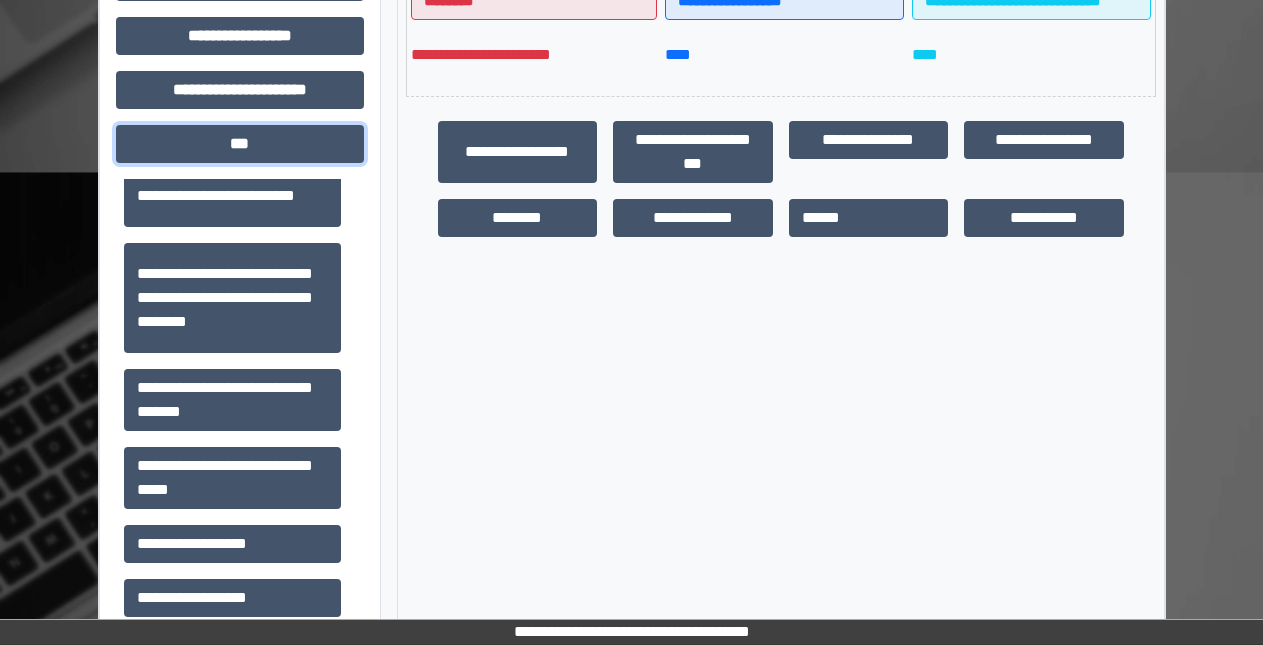 scroll, scrollTop: 736, scrollLeft: 0, axis: vertical 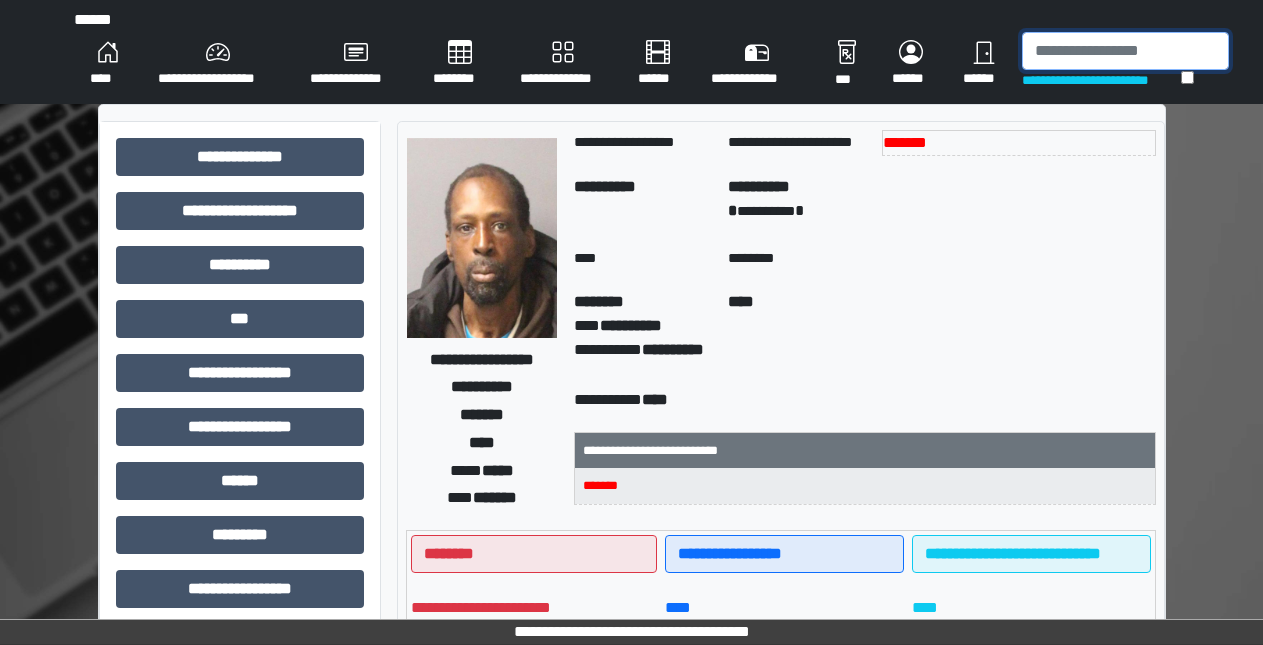 click at bounding box center (1125, 51) 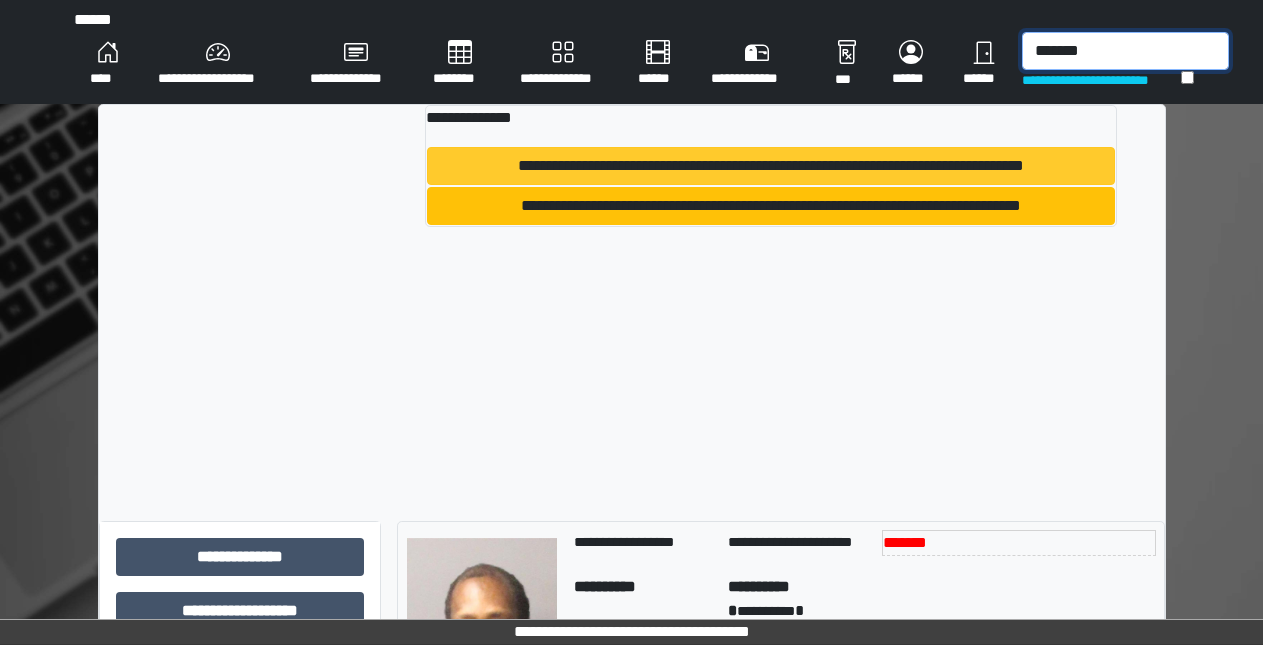 type on "*******" 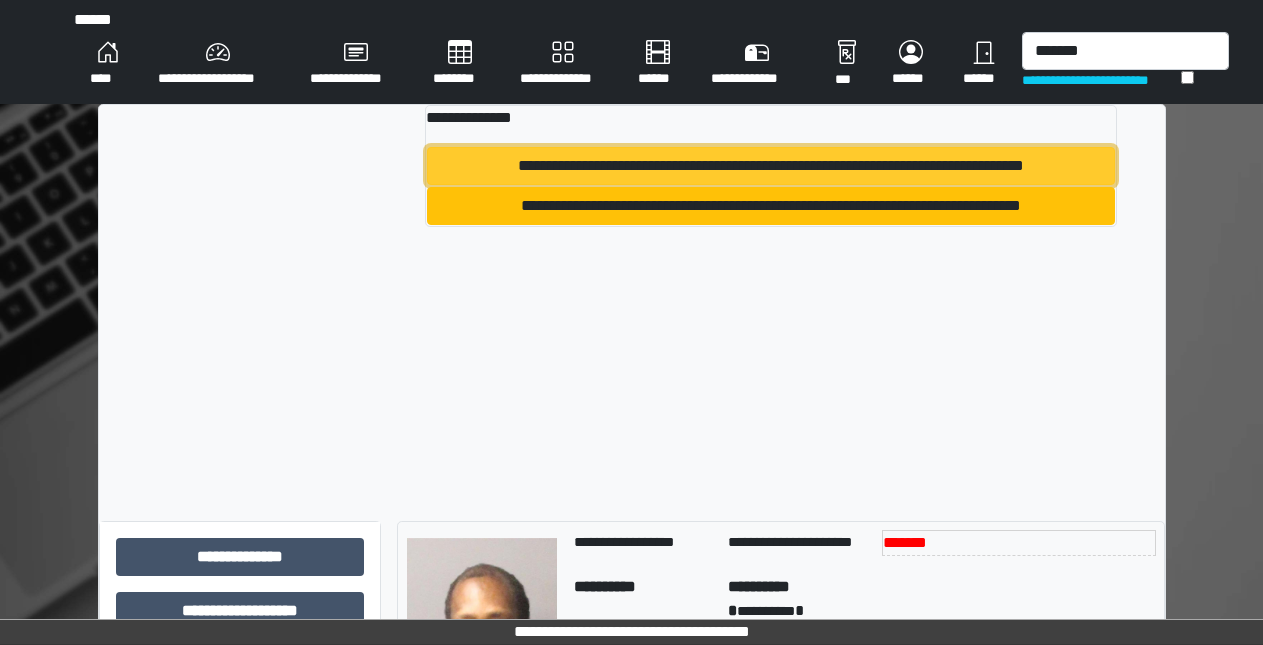 click on "**********" at bounding box center [771, 166] 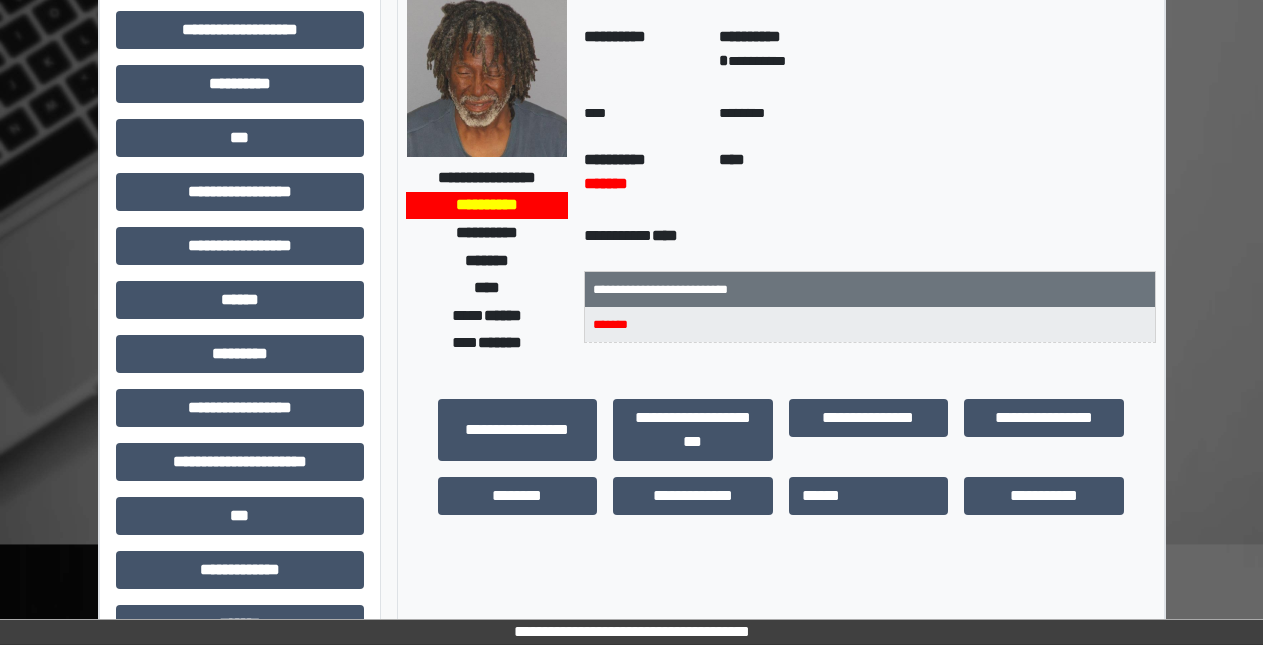 scroll, scrollTop: 0, scrollLeft: 0, axis: both 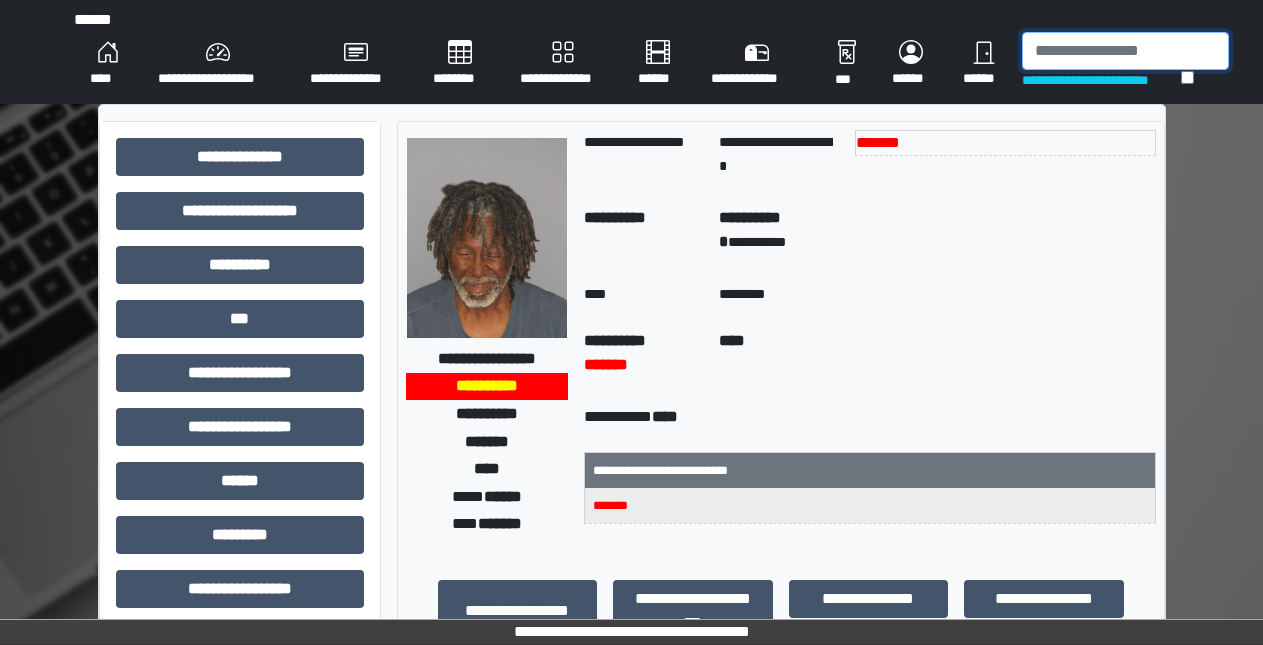 click at bounding box center [1125, 51] 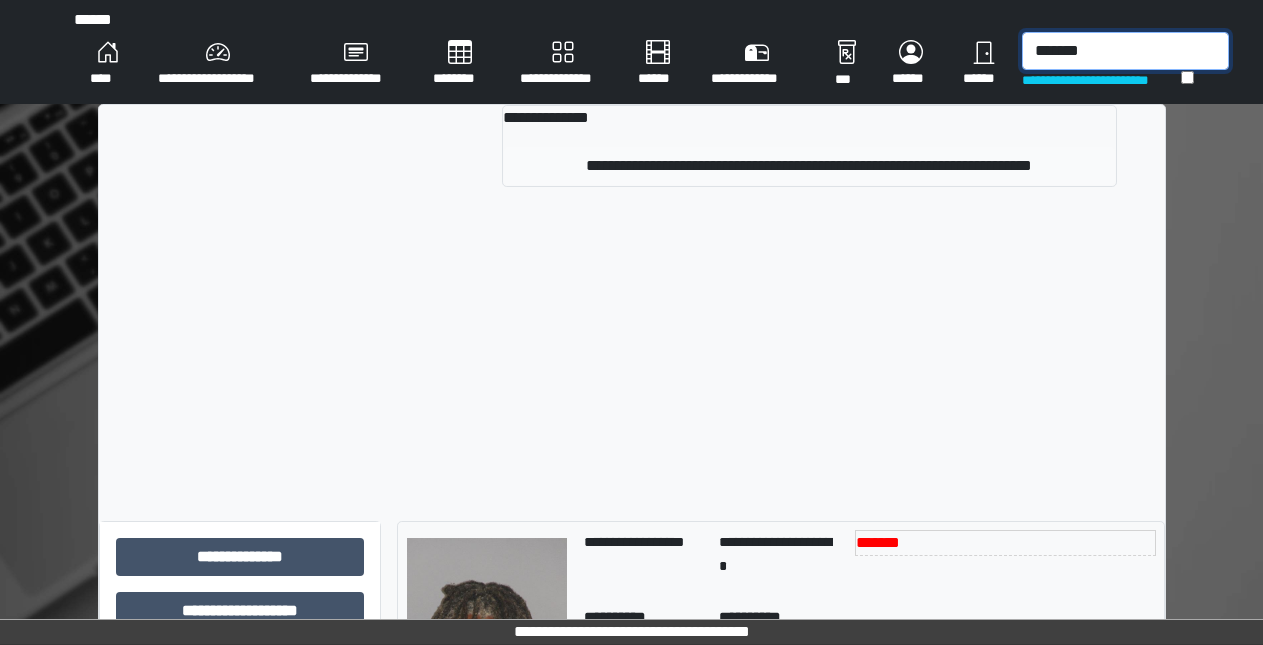 type on "*******" 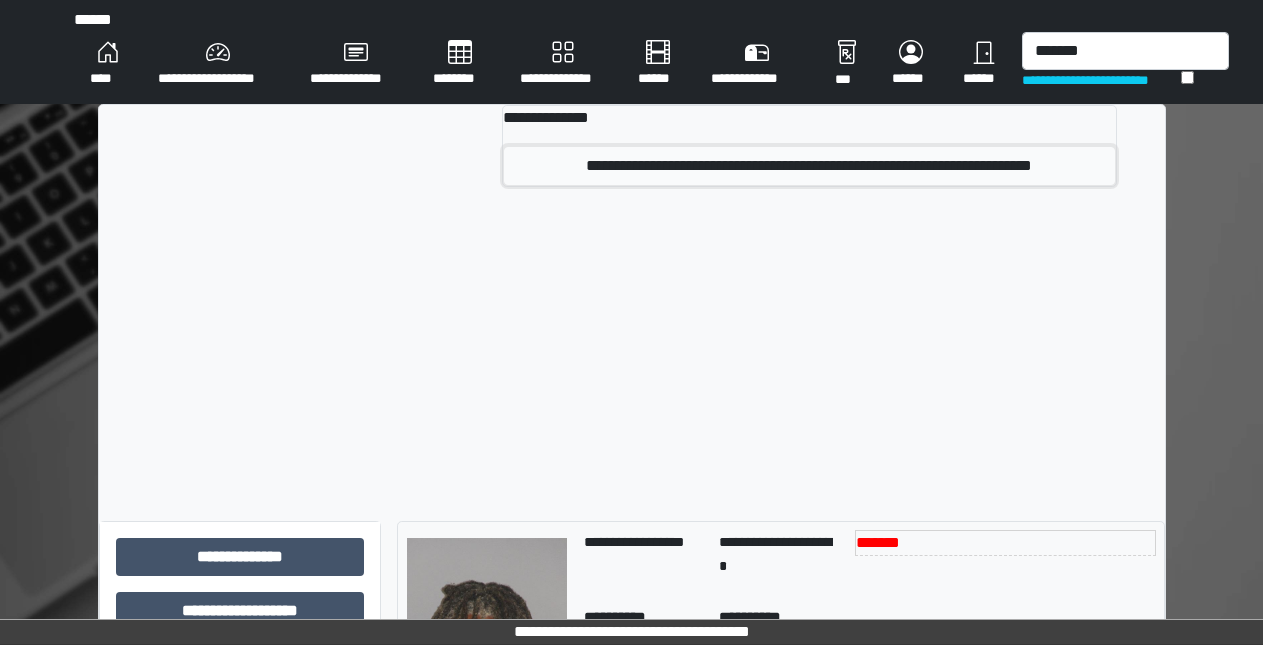 click on "**********" at bounding box center (809, 166) 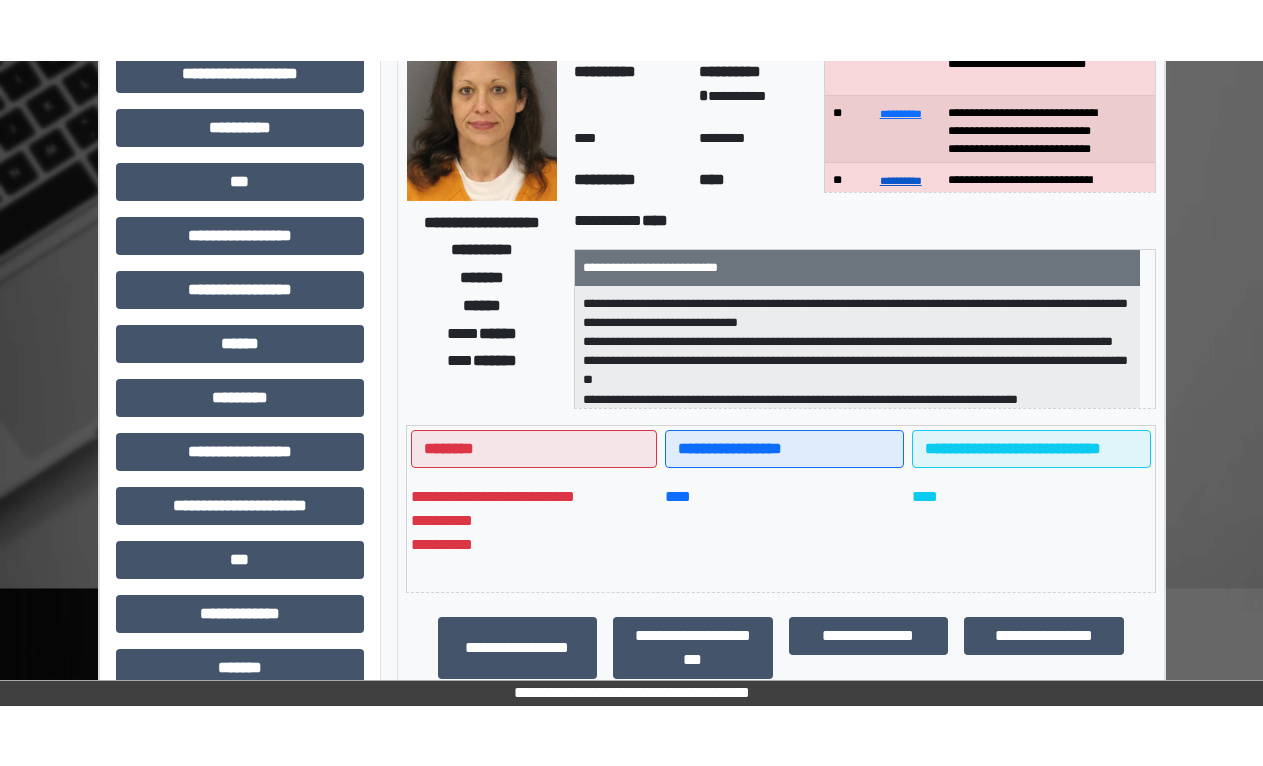 scroll, scrollTop: 0, scrollLeft: 0, axis: both 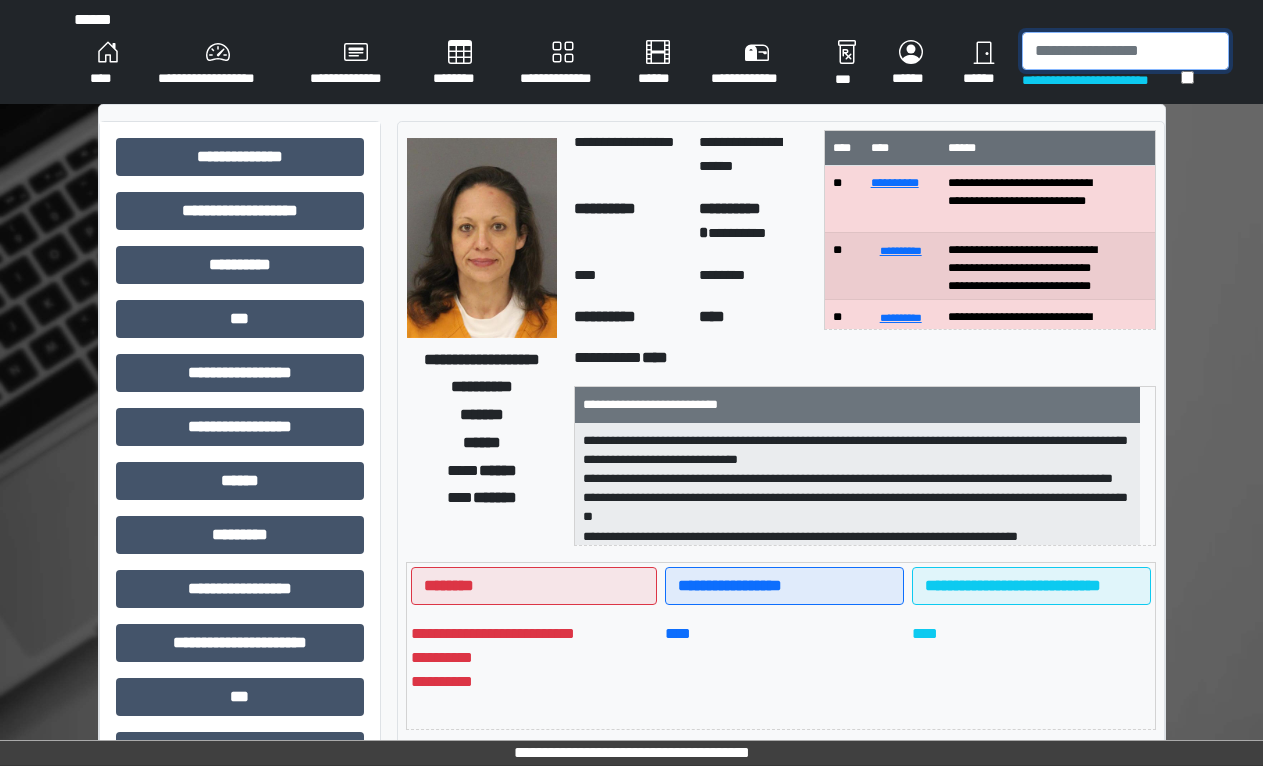 click at bounding box center (1125, 51) 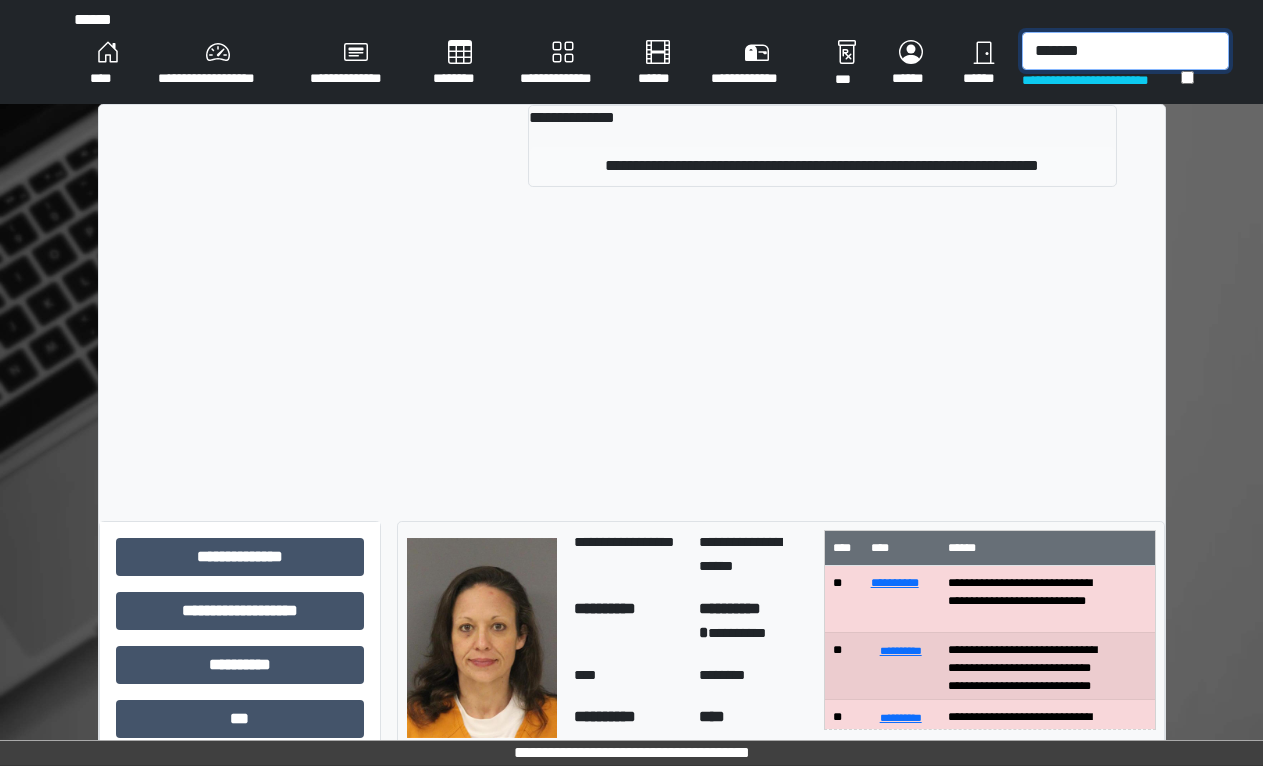 type on "*******" 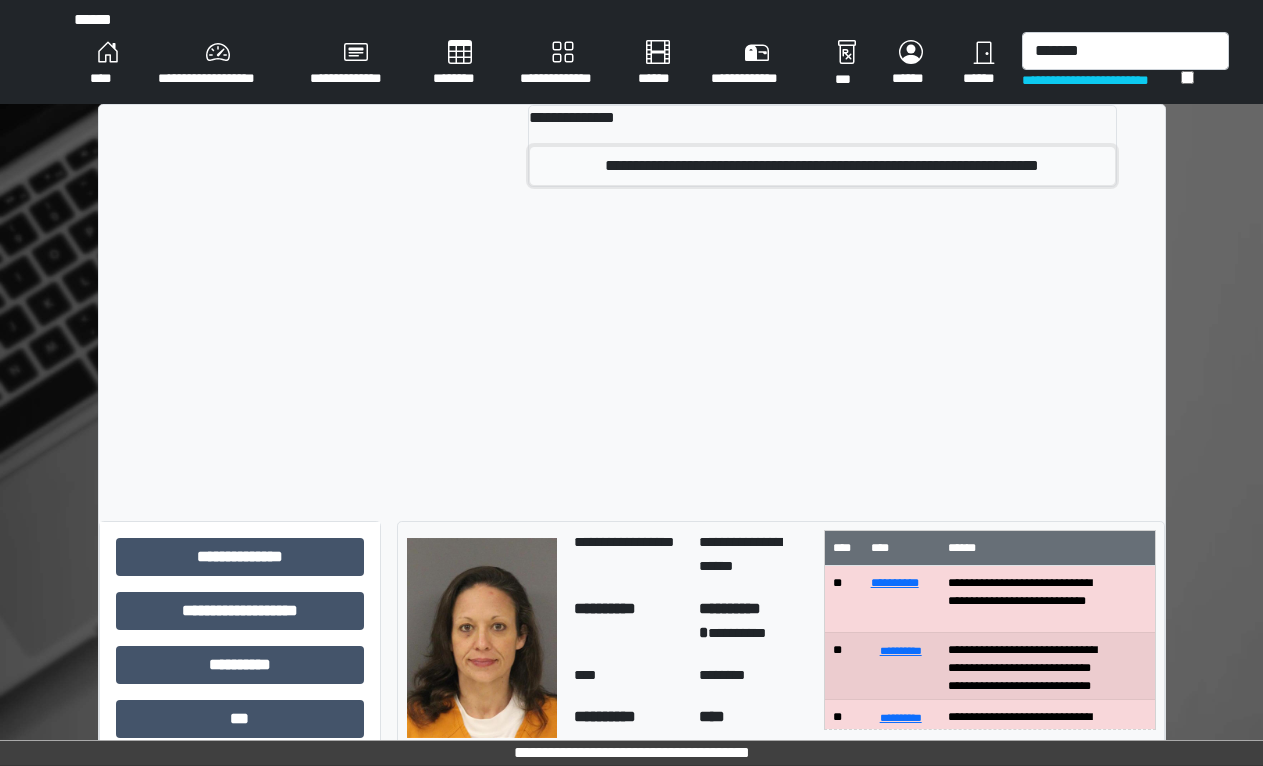 click on "**********" at bounding box center (822, 166) 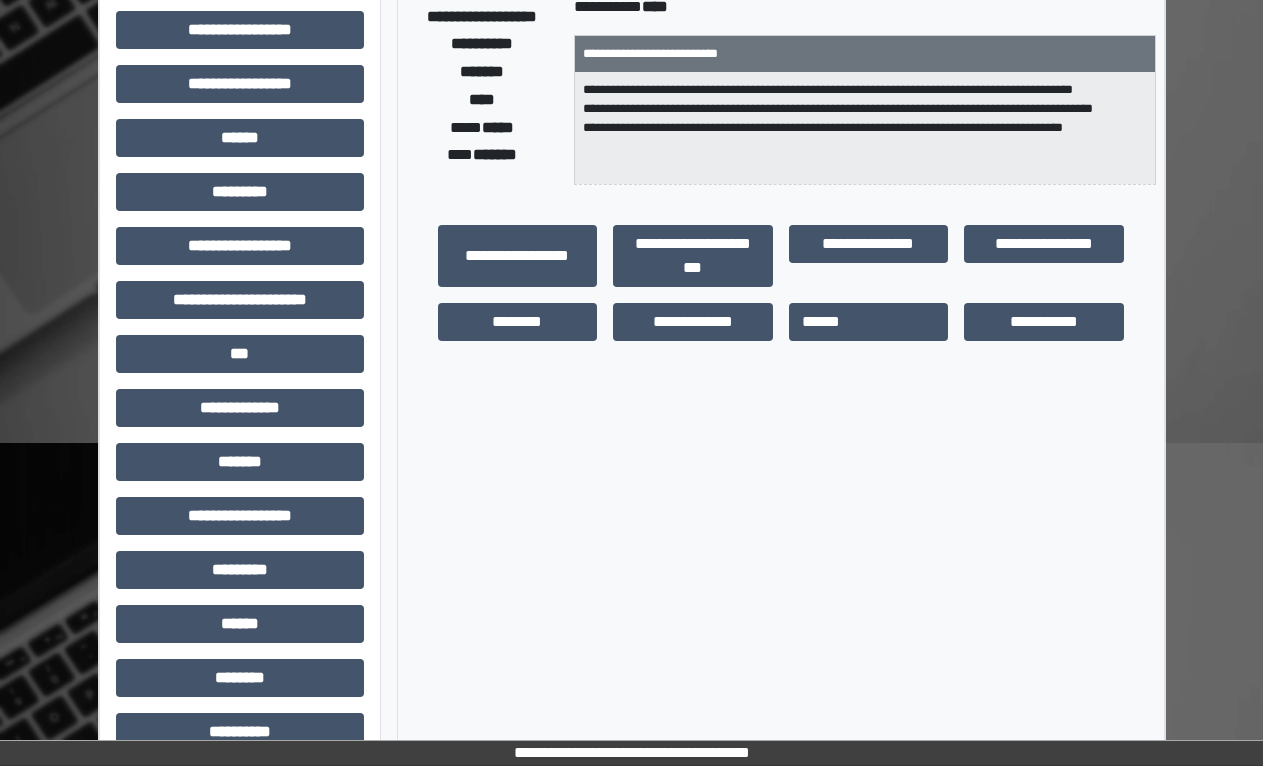scroll, scrollTop: 0, scrollLeft: 0, axis: both 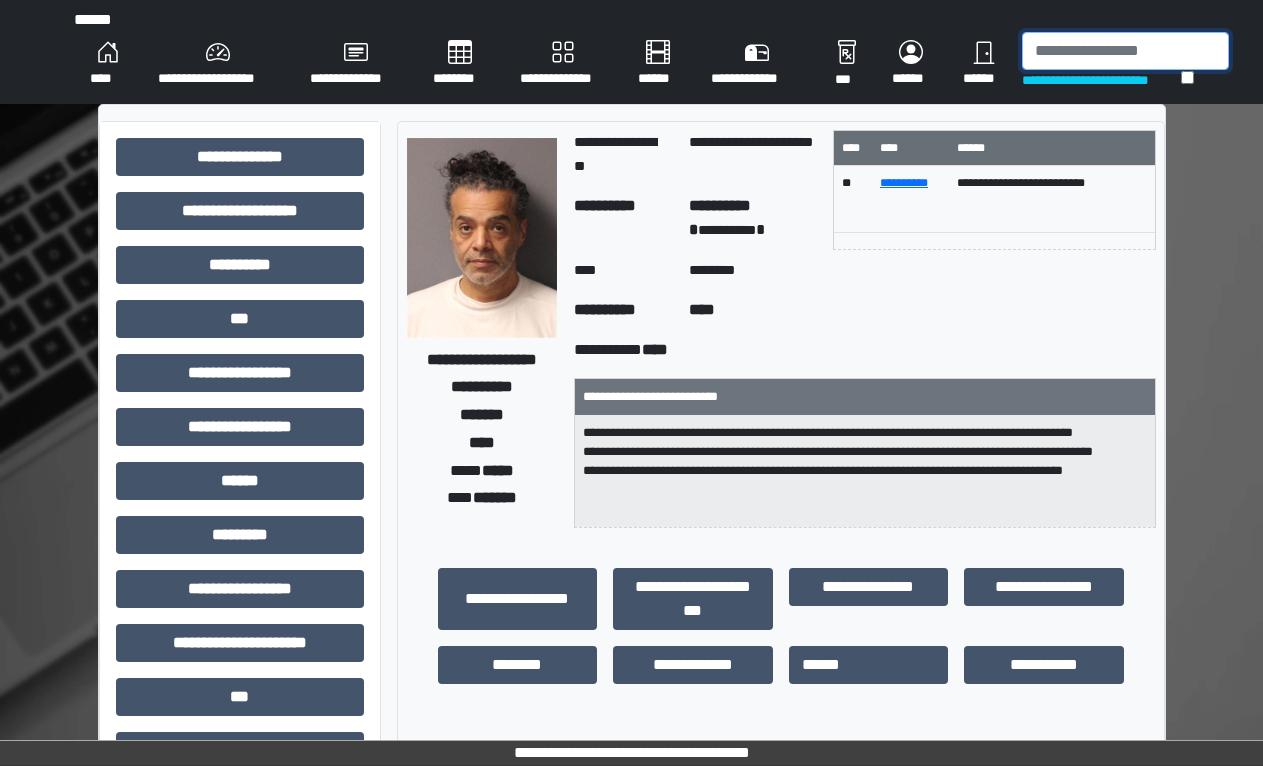 click at bounding box center [1125, 51] 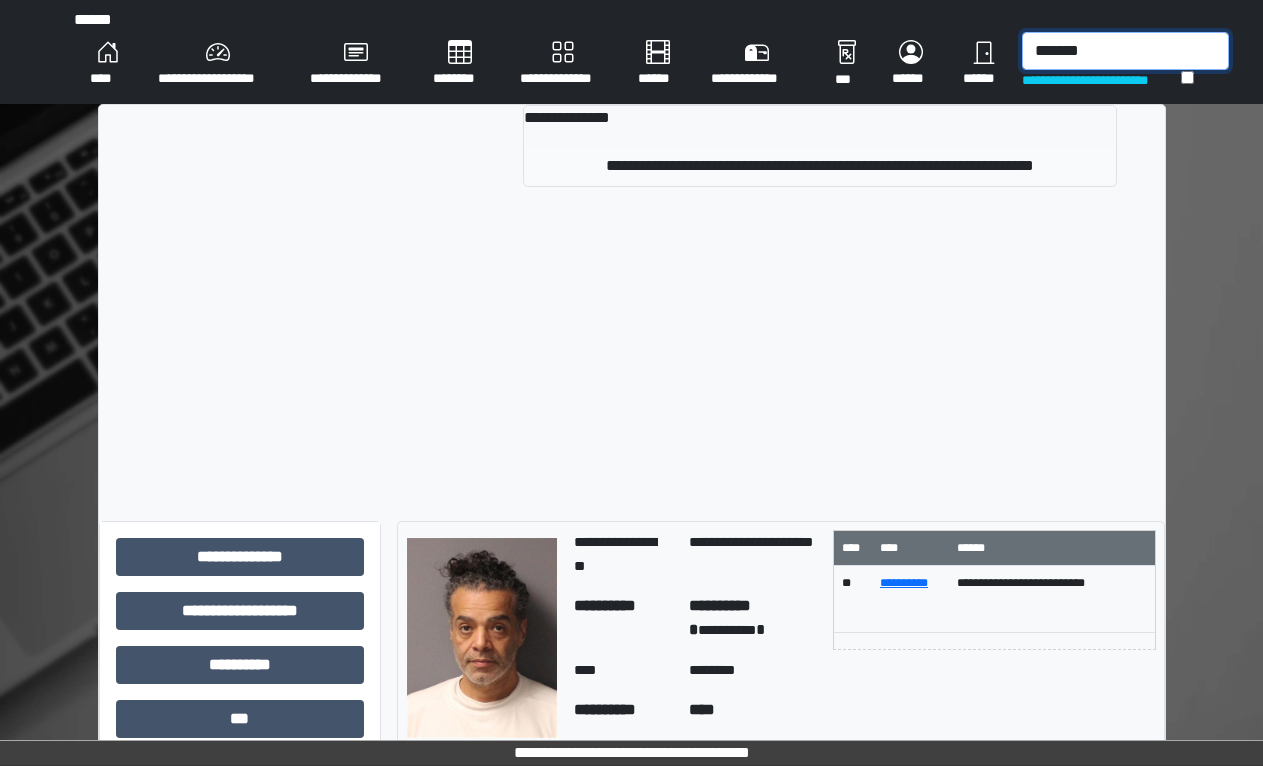 type on "*******" 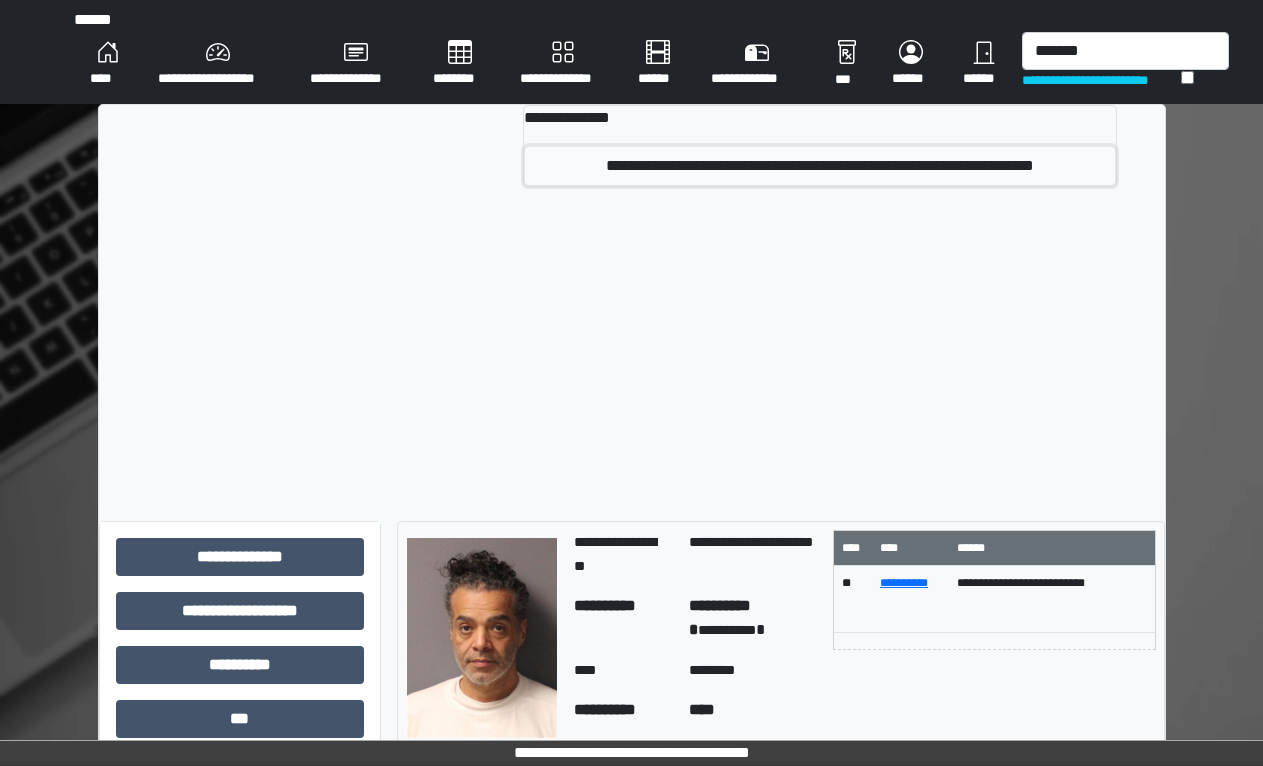 click on "**********" at bounding box center (820, 166) 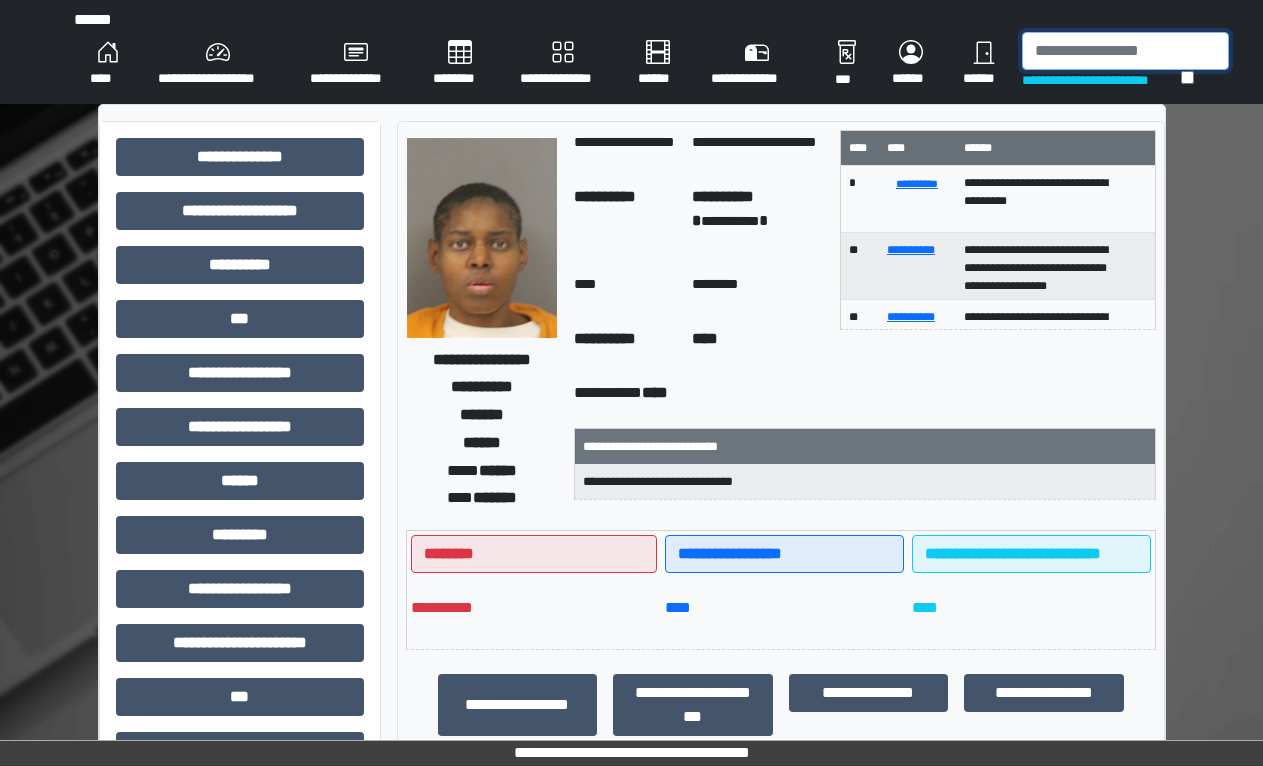 click at bounding box center (1125, 51) 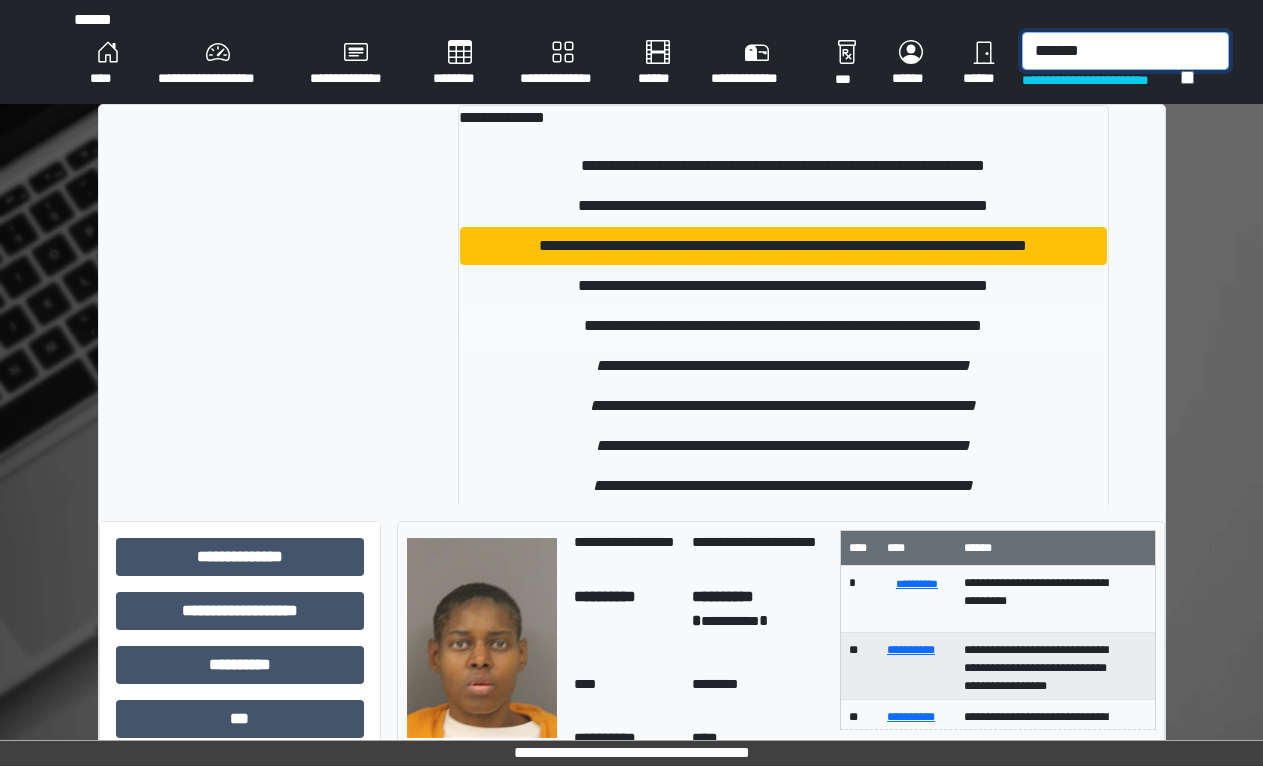 type on "*******" 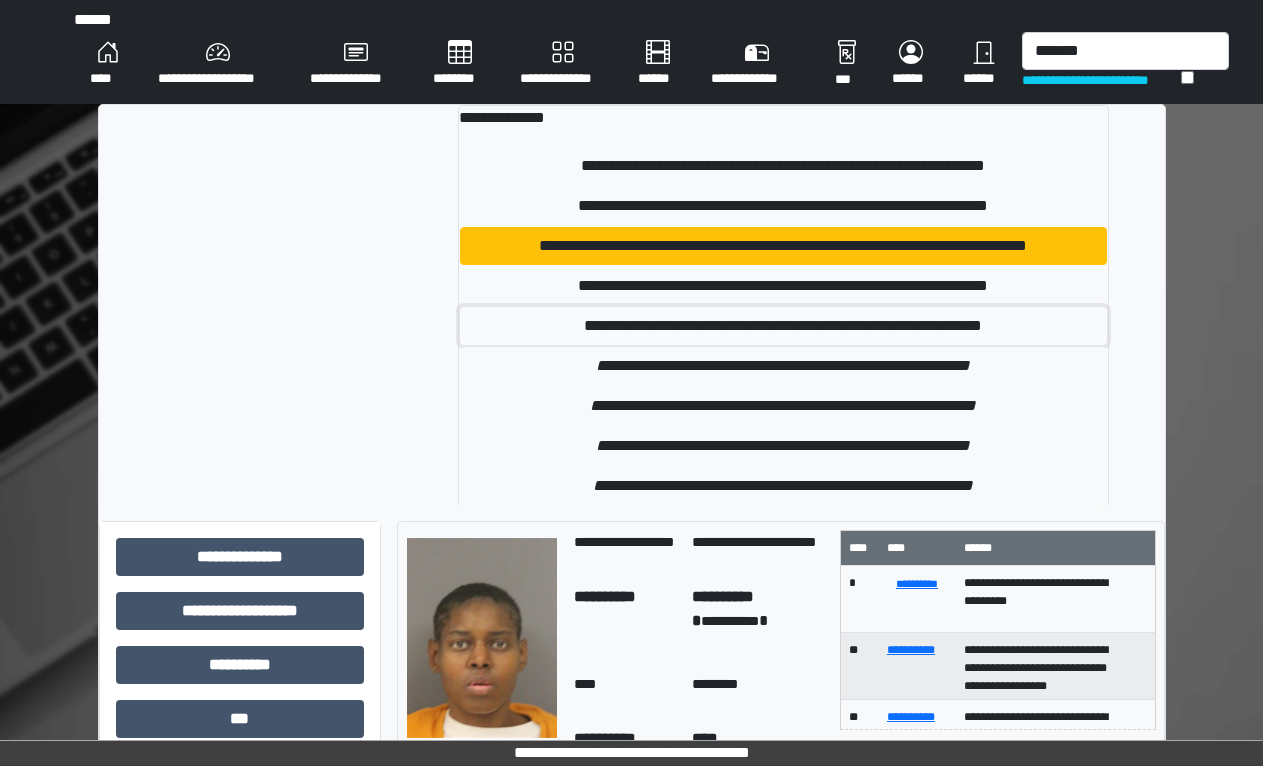 click on "**********" at bounding box center (783, 326) 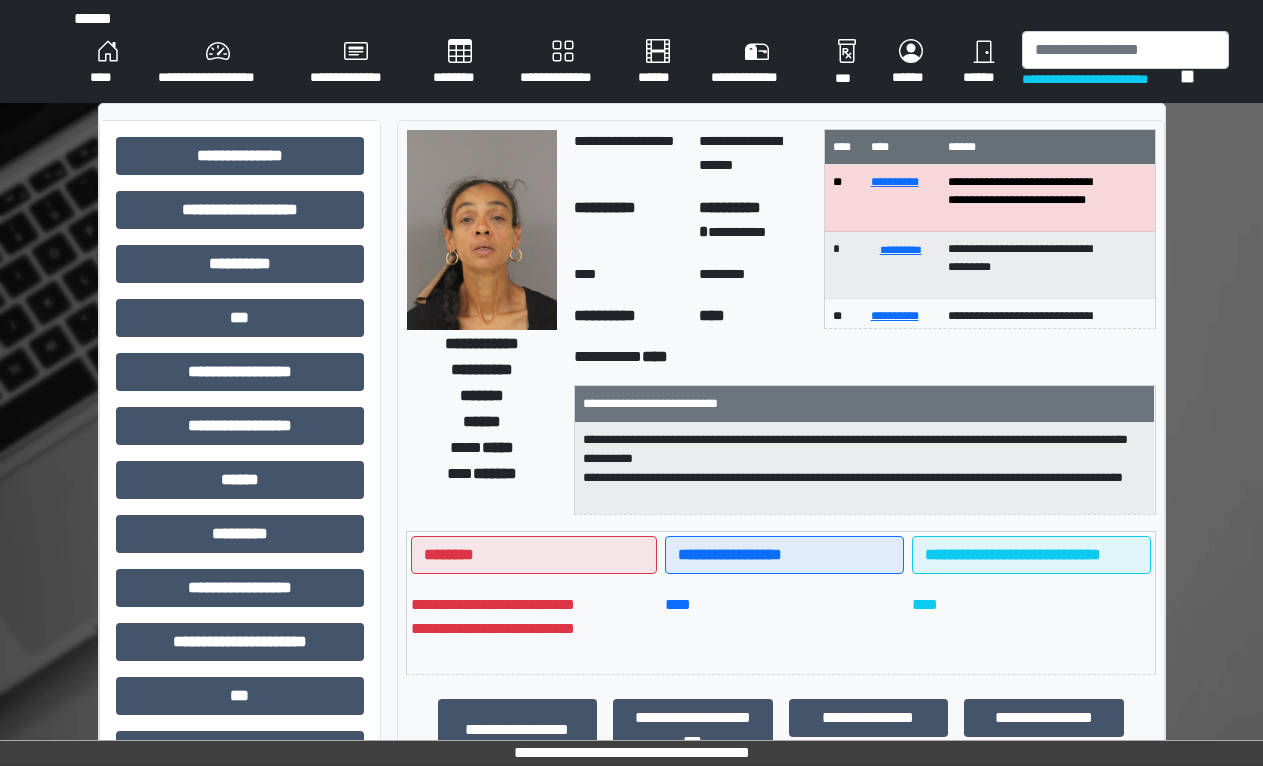 scroll, scrollTop: 0, scrollLeft: 0, axis: both 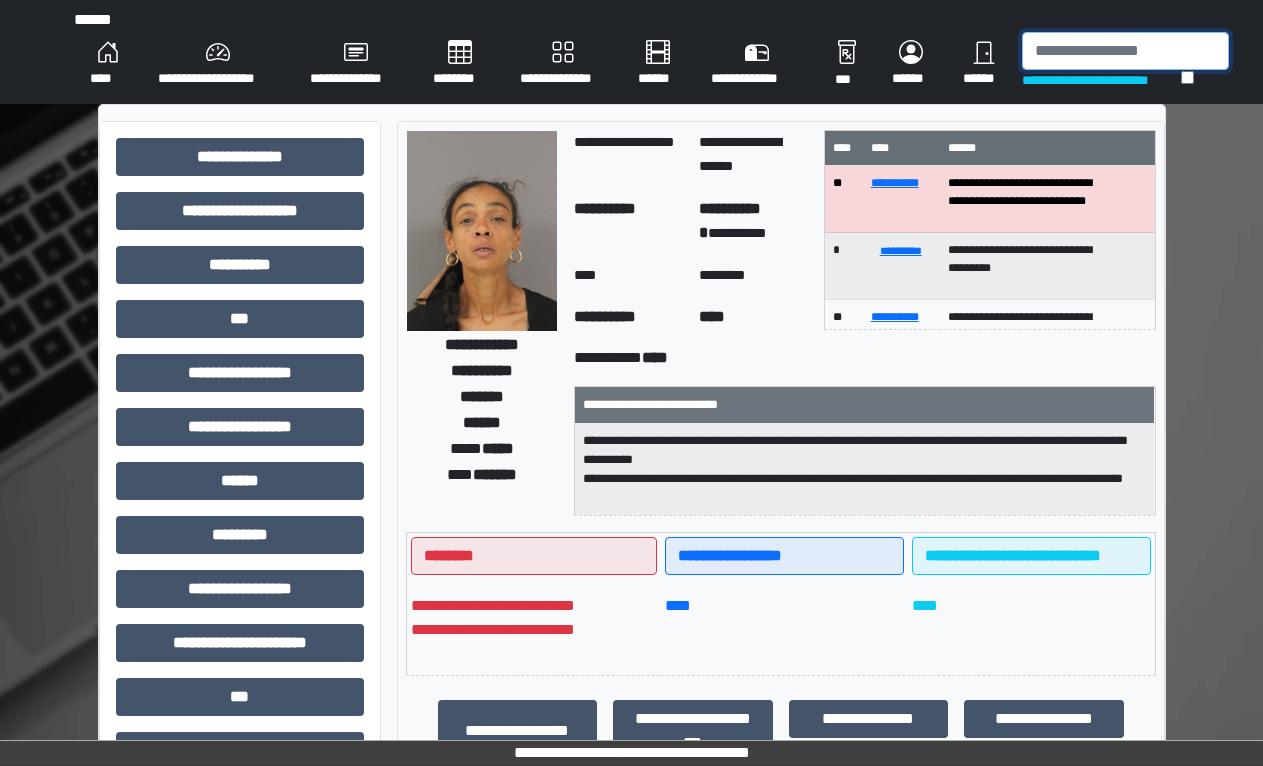 click at bounding box center (1125, 51) 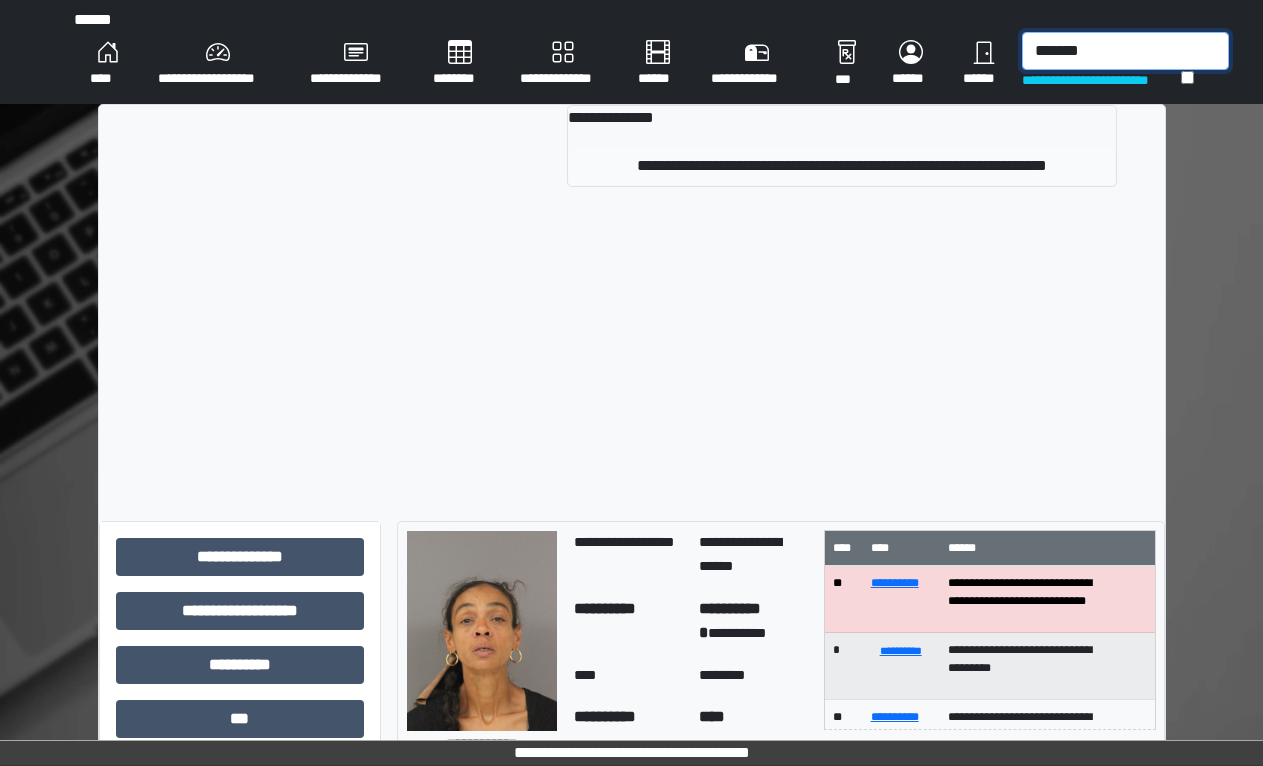 type on "*******" 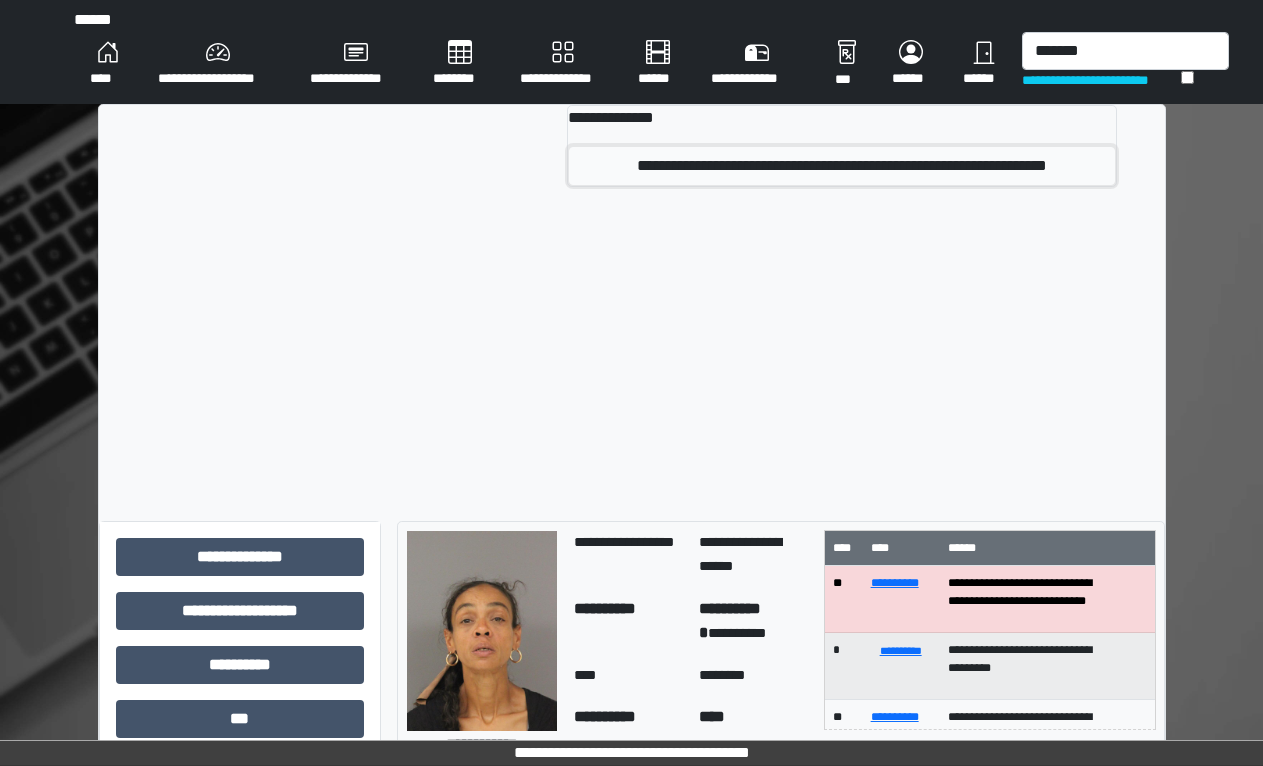 click on "**********" at bounding box center (842, 166) 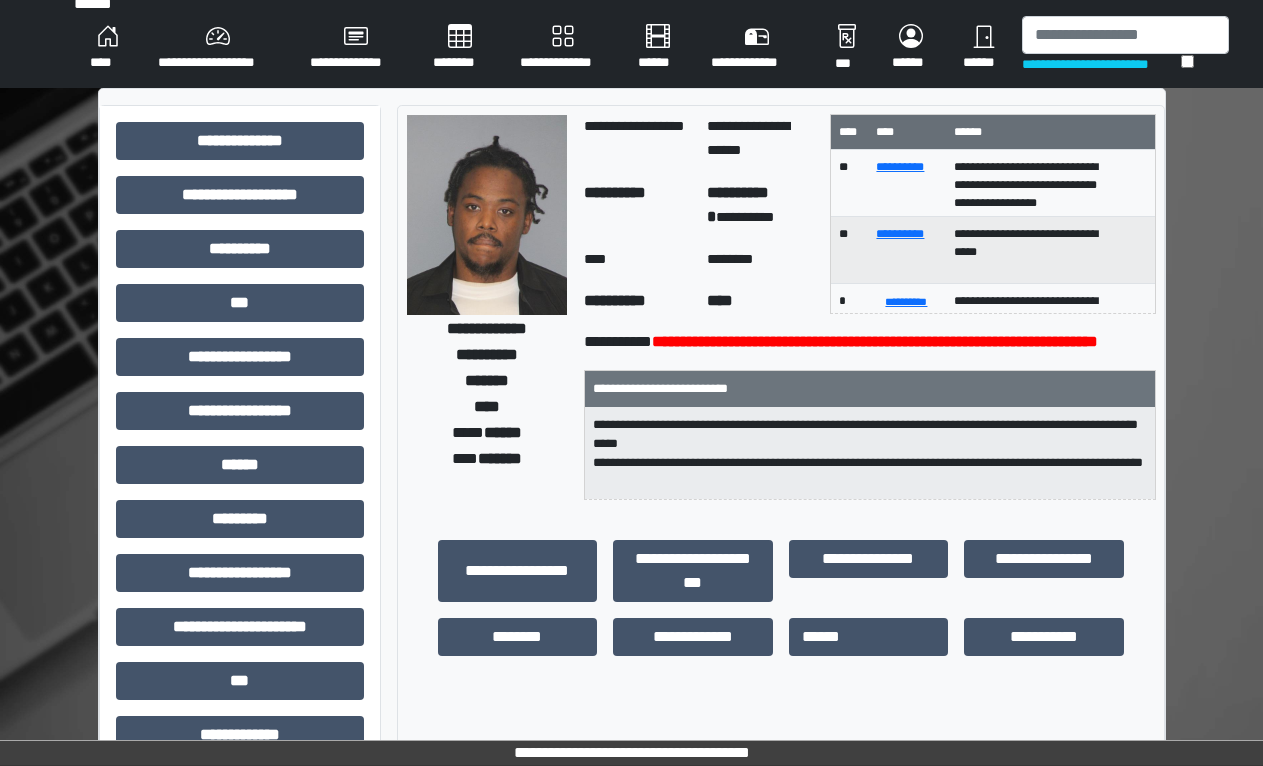scroll, scrollTop: 0, scrollLeft: 0, axis: both 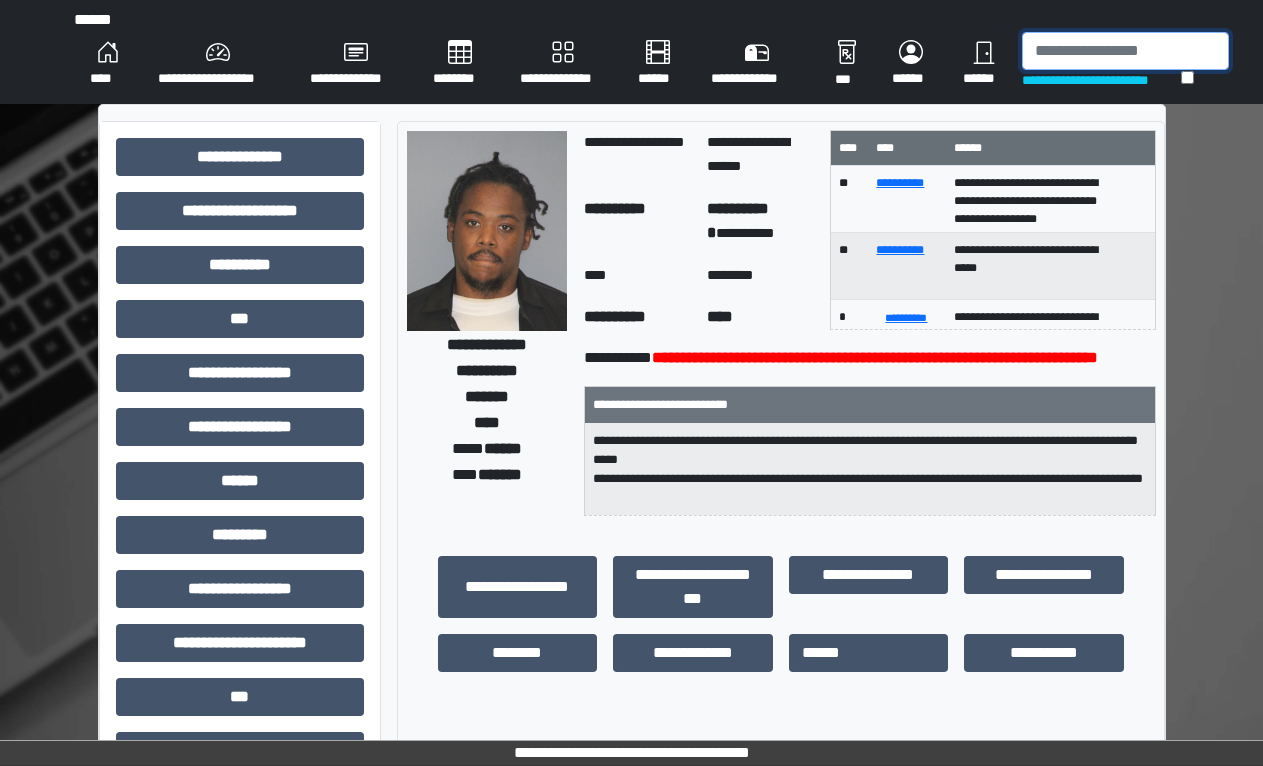 click at bounding box center [1125, 51] 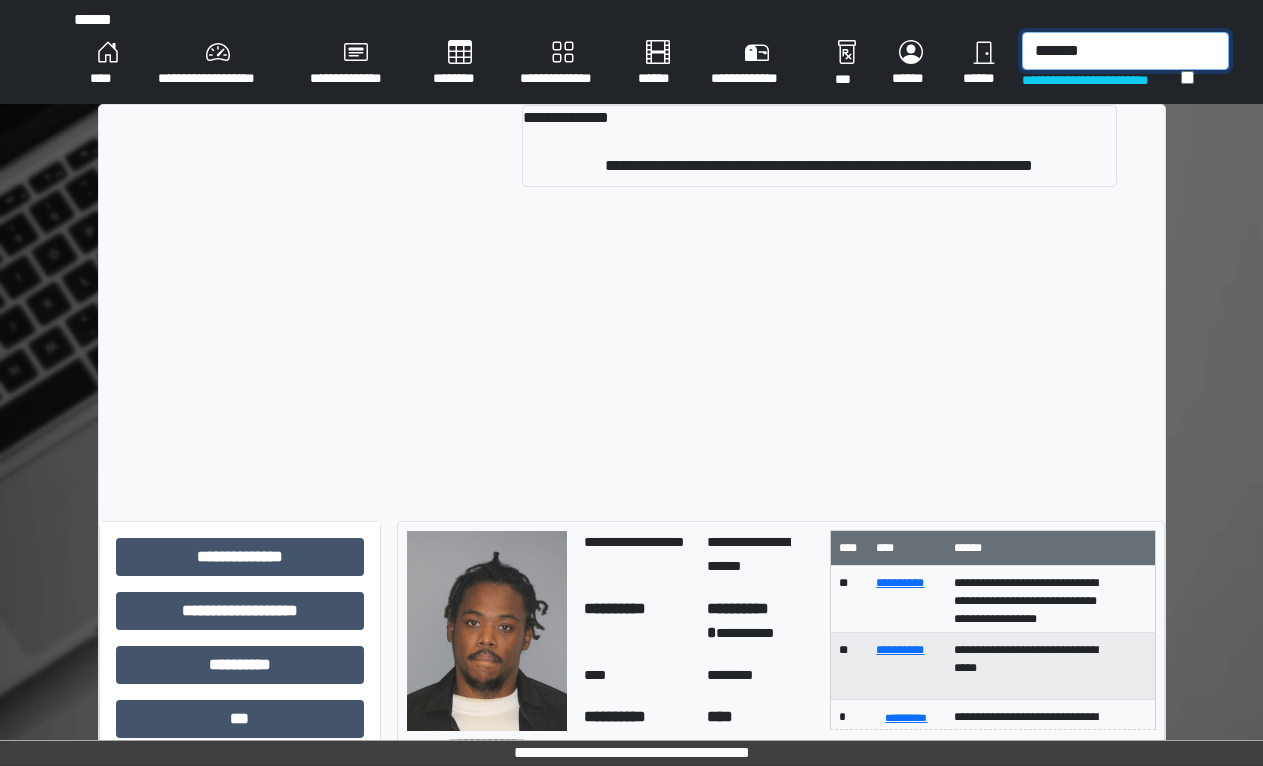 type on "*******" 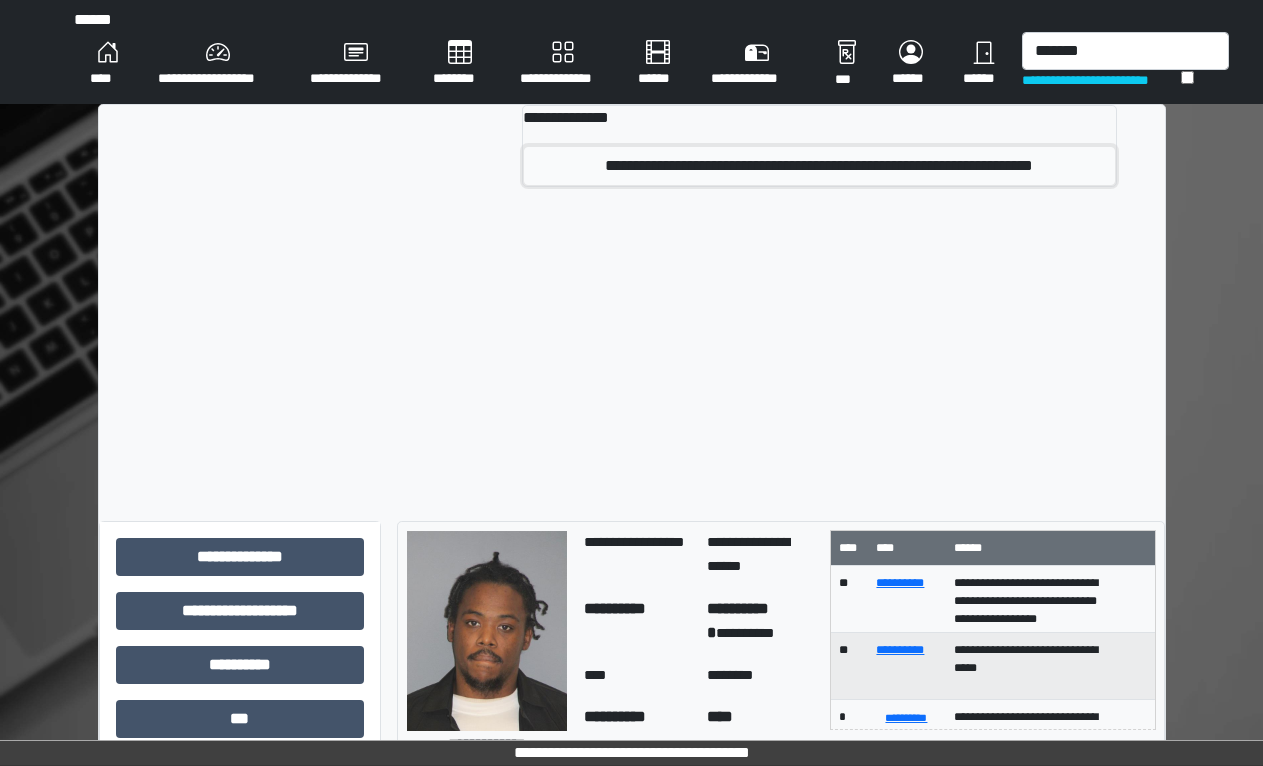 click on "**********" at bounding box center (819, 166) 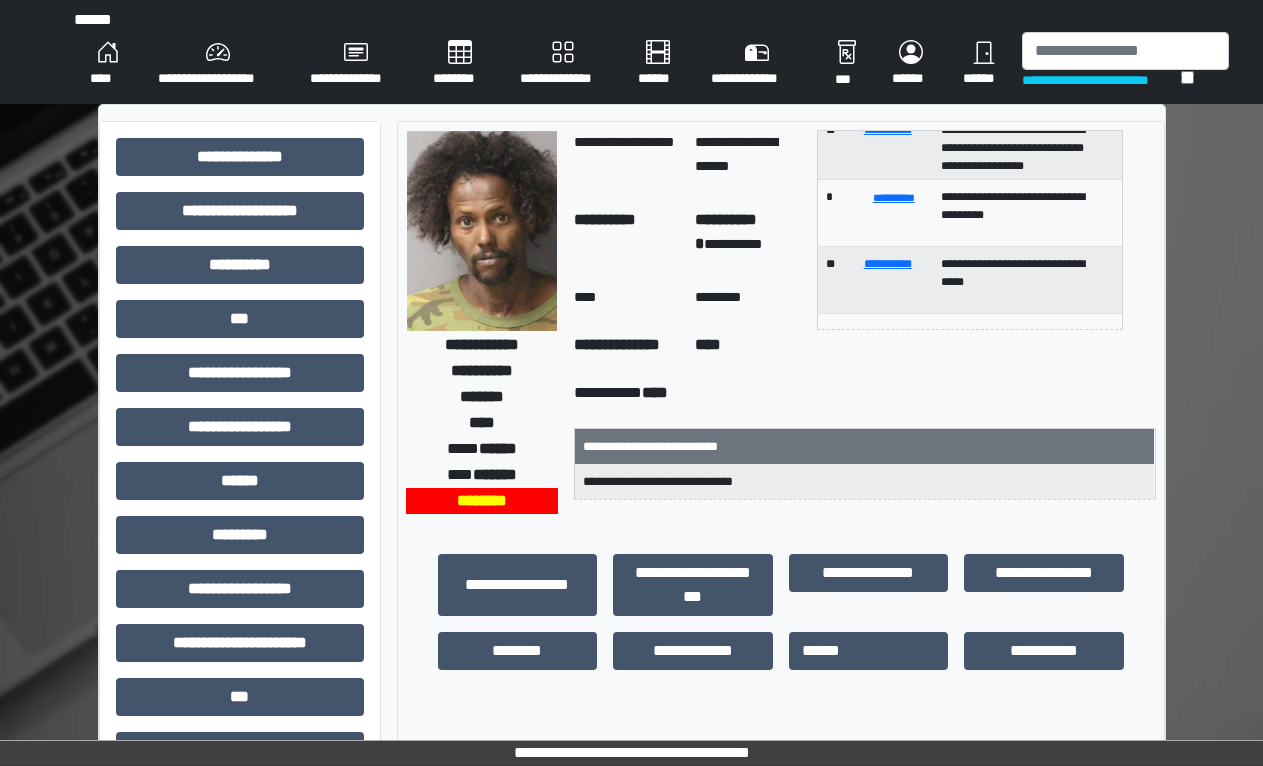 scroll, scrollTop: 121, scrollLeft: 0, axis: vertical 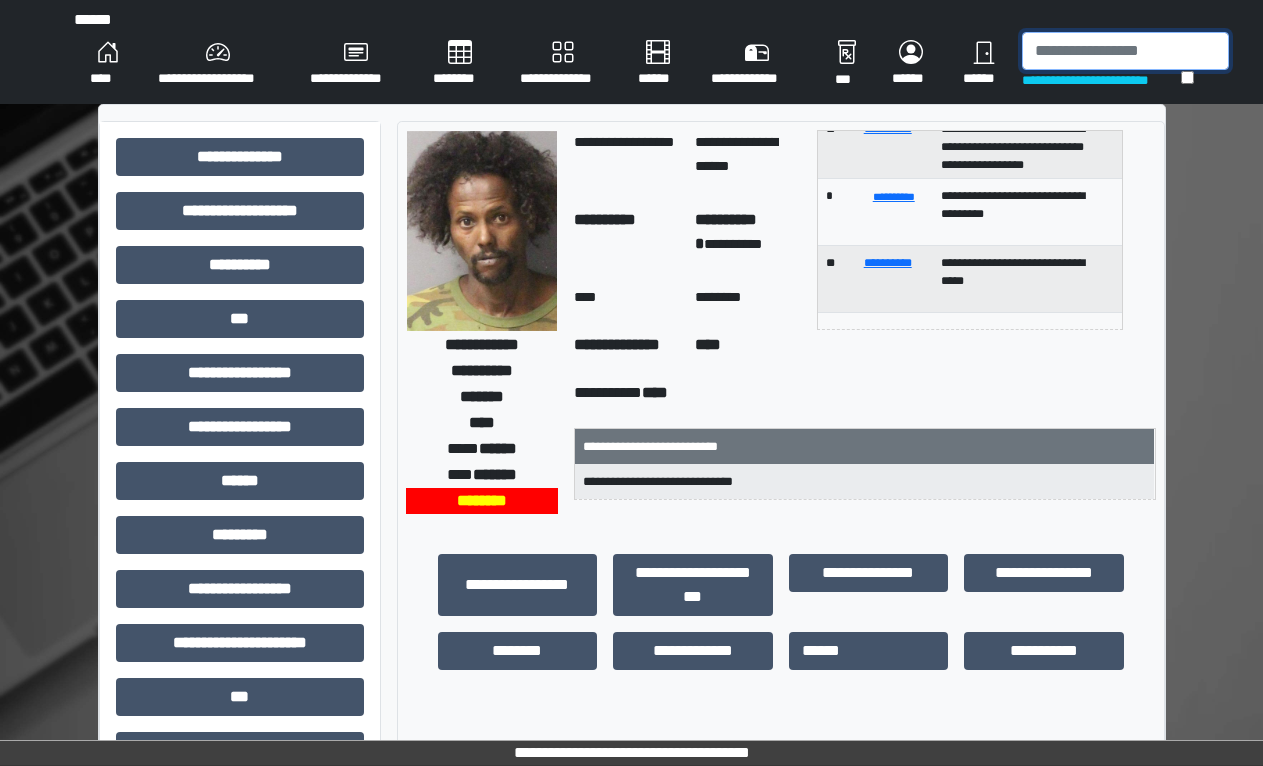 click at bounding box center (1125, 51) 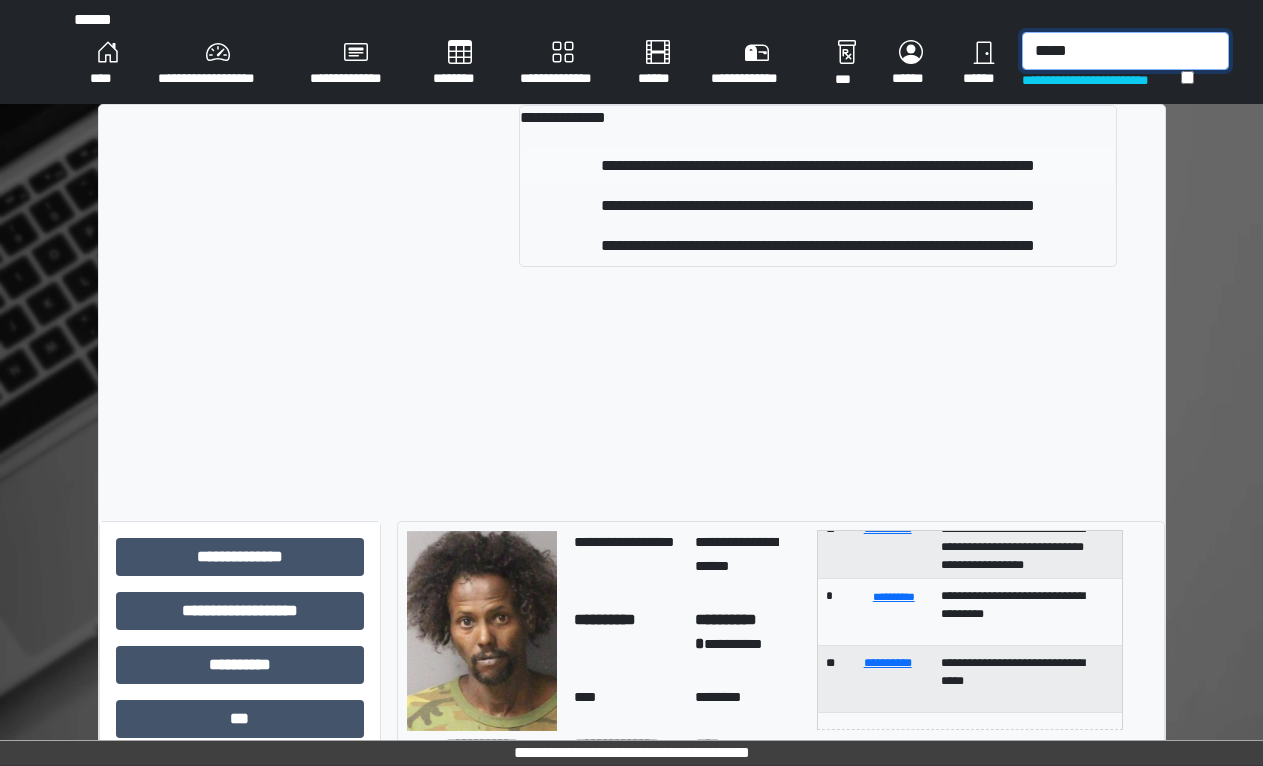 type on "*****" 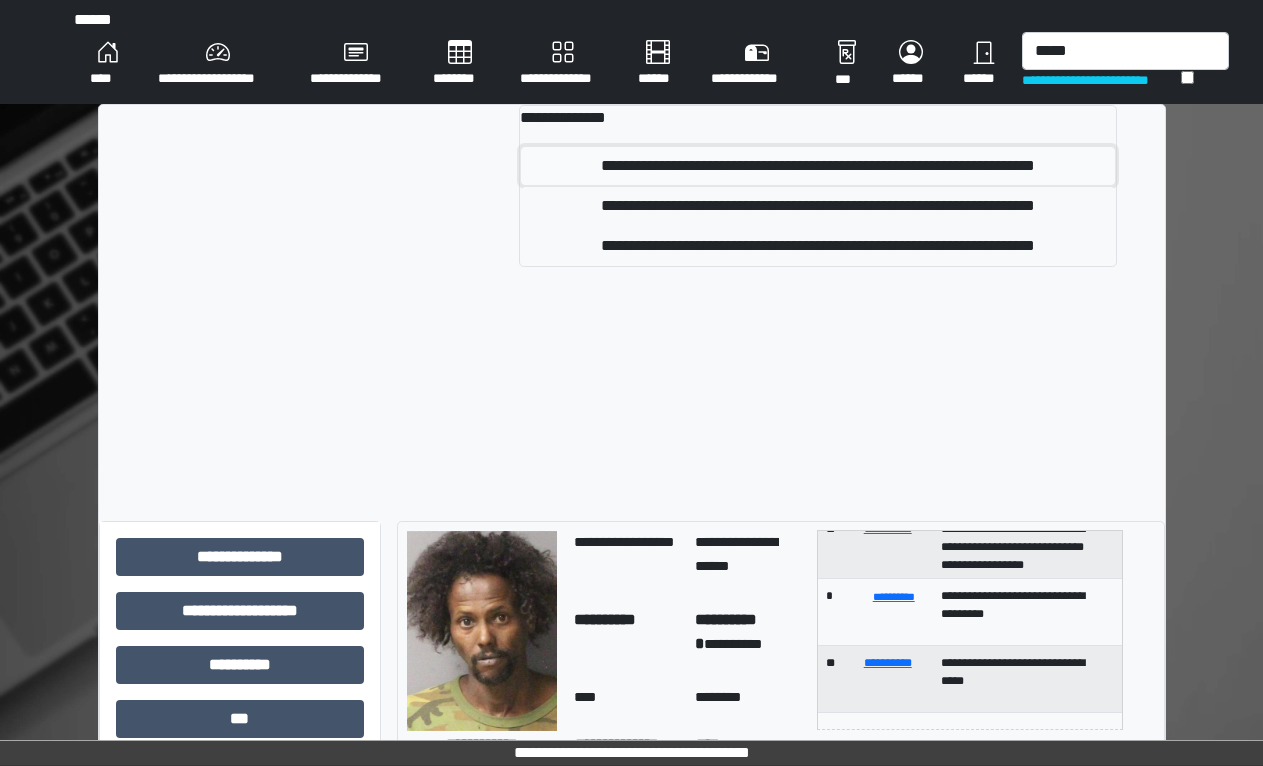 click on "**********" at bounding box center (817, 166) 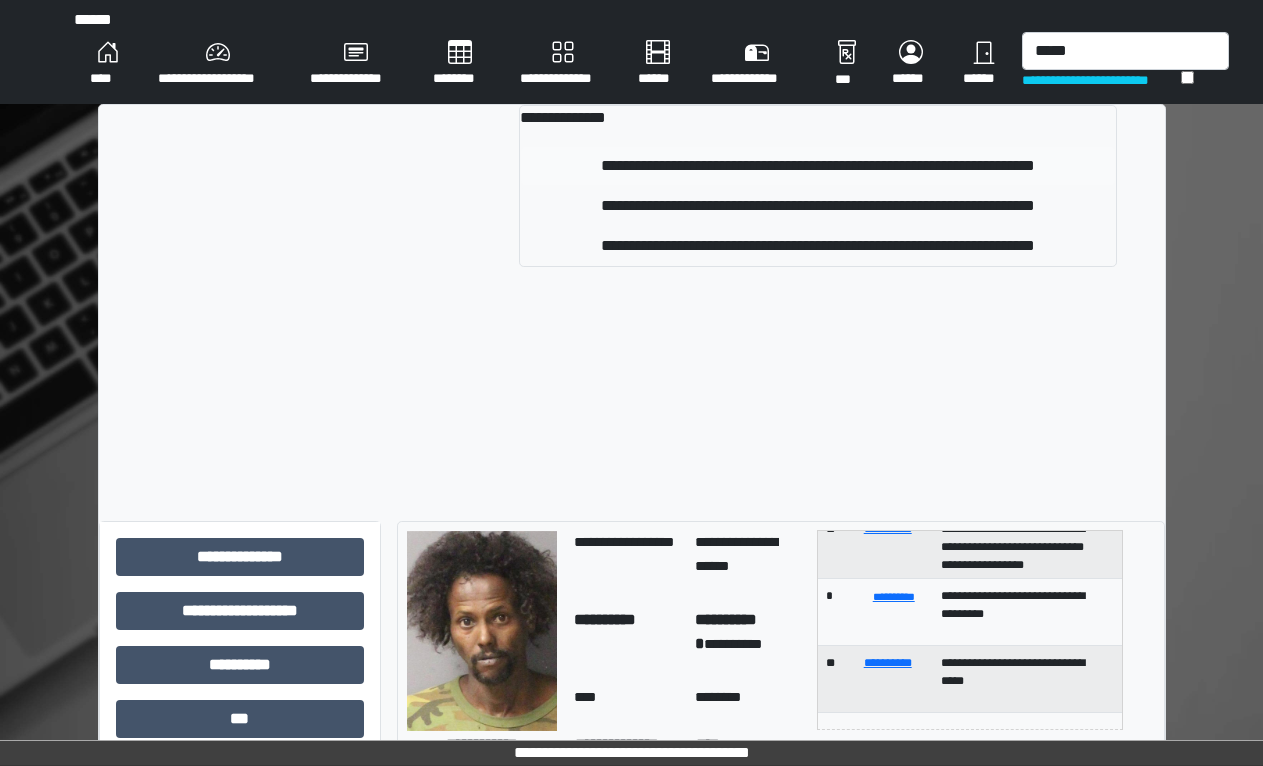 type 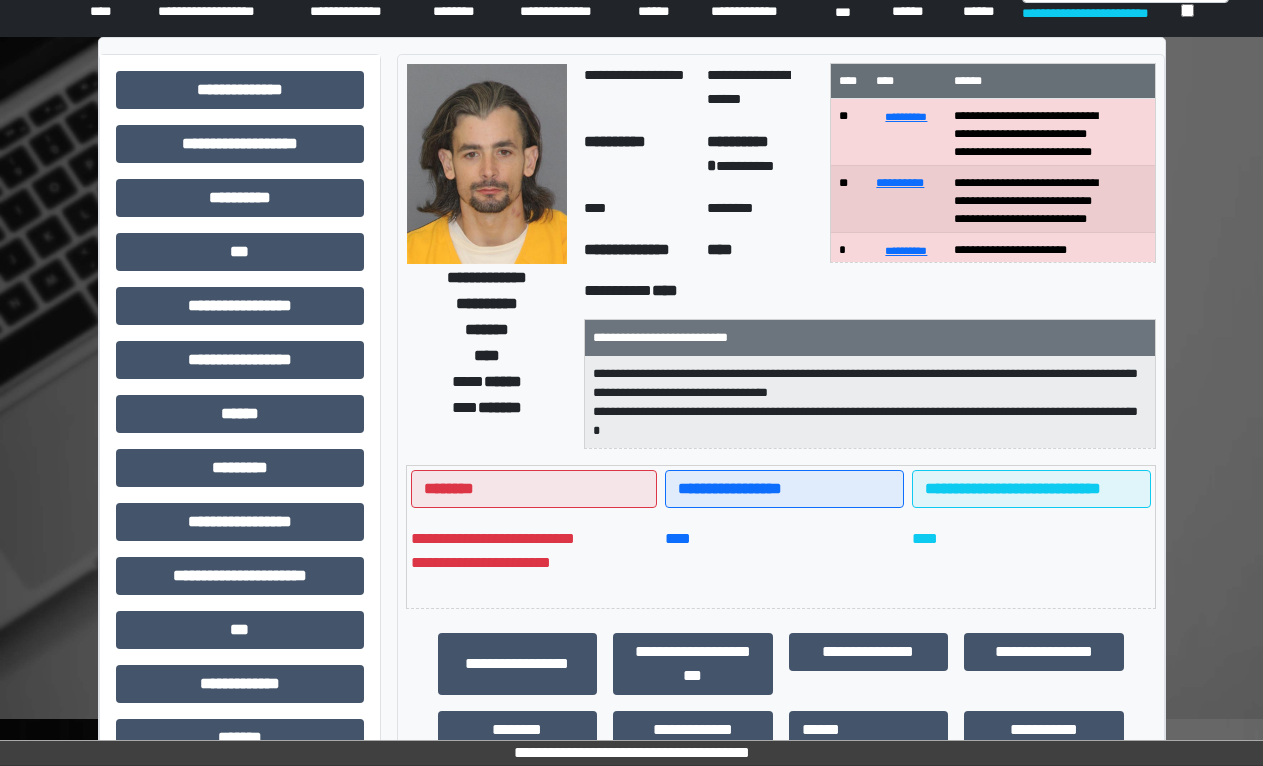 scroll, scrollTop: 100, scrollLeft: 0, axis: vertical 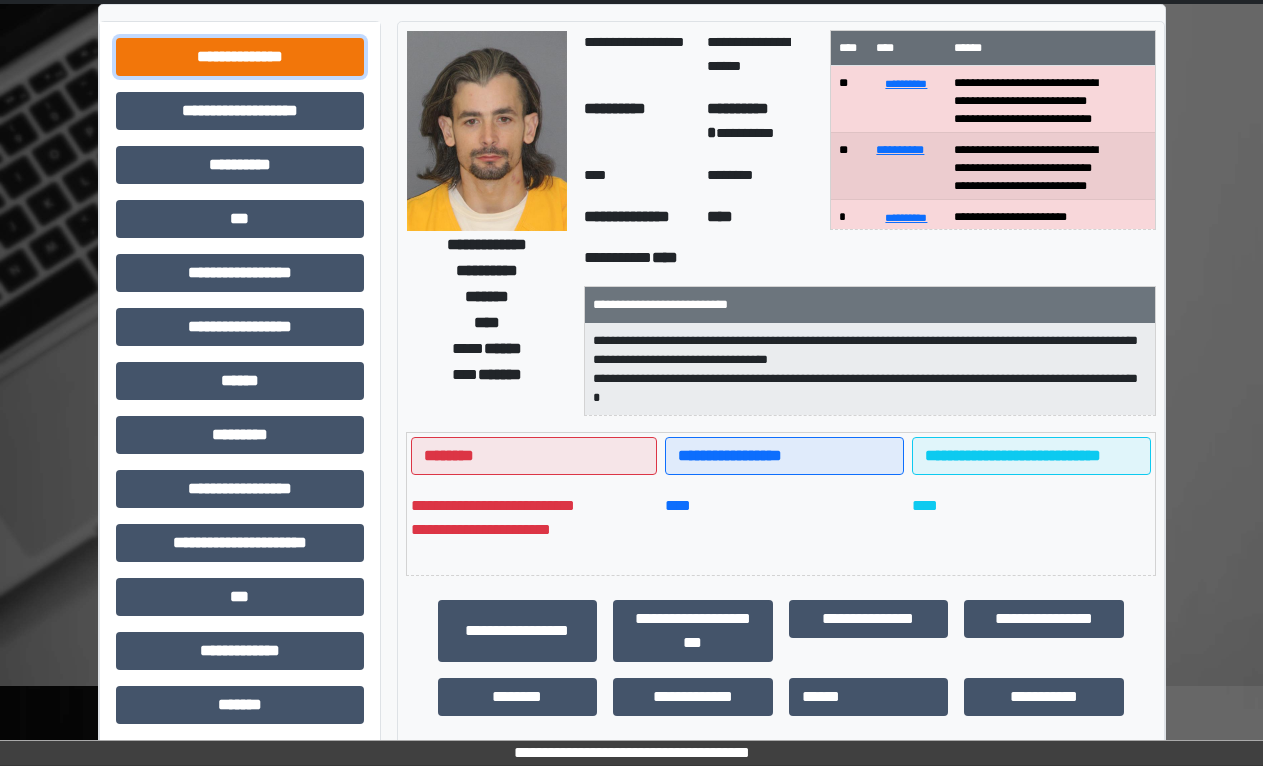 click on "**********" at bounding box center [240, 57] 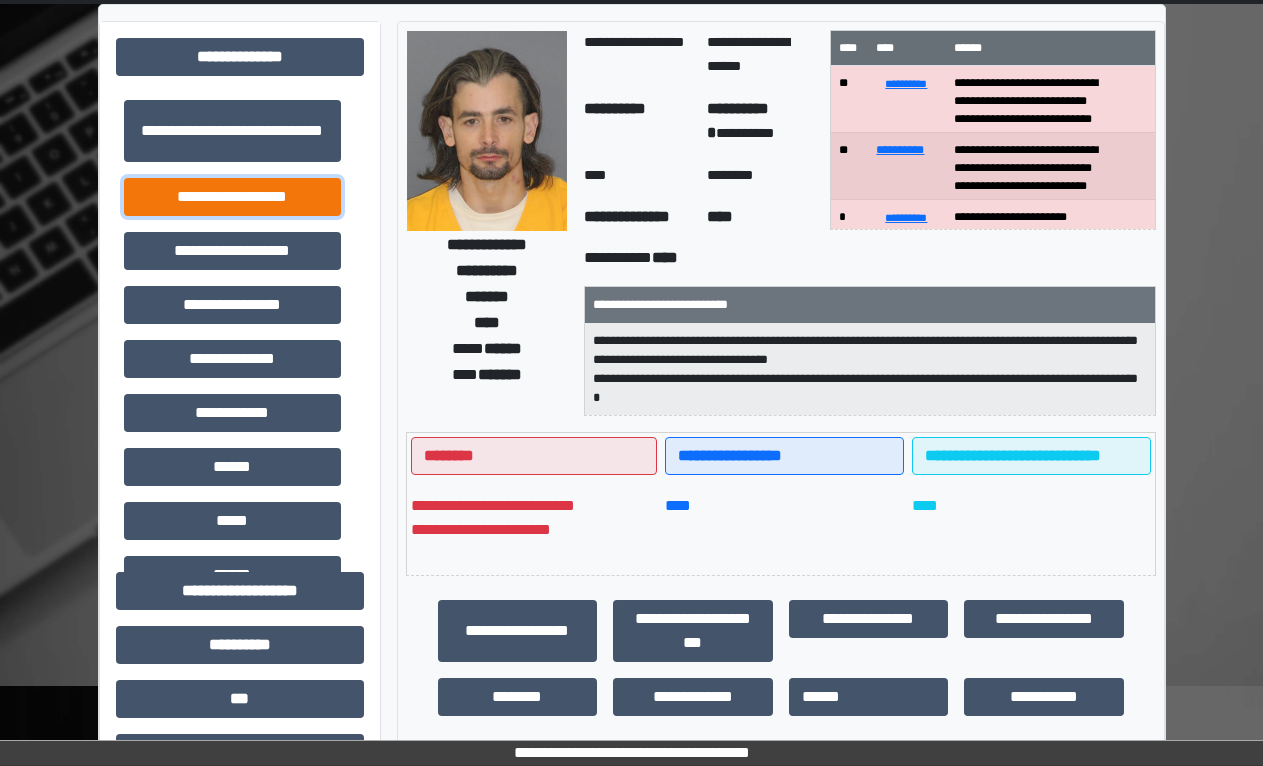 click on "**********" at bounding box center (232, 197) 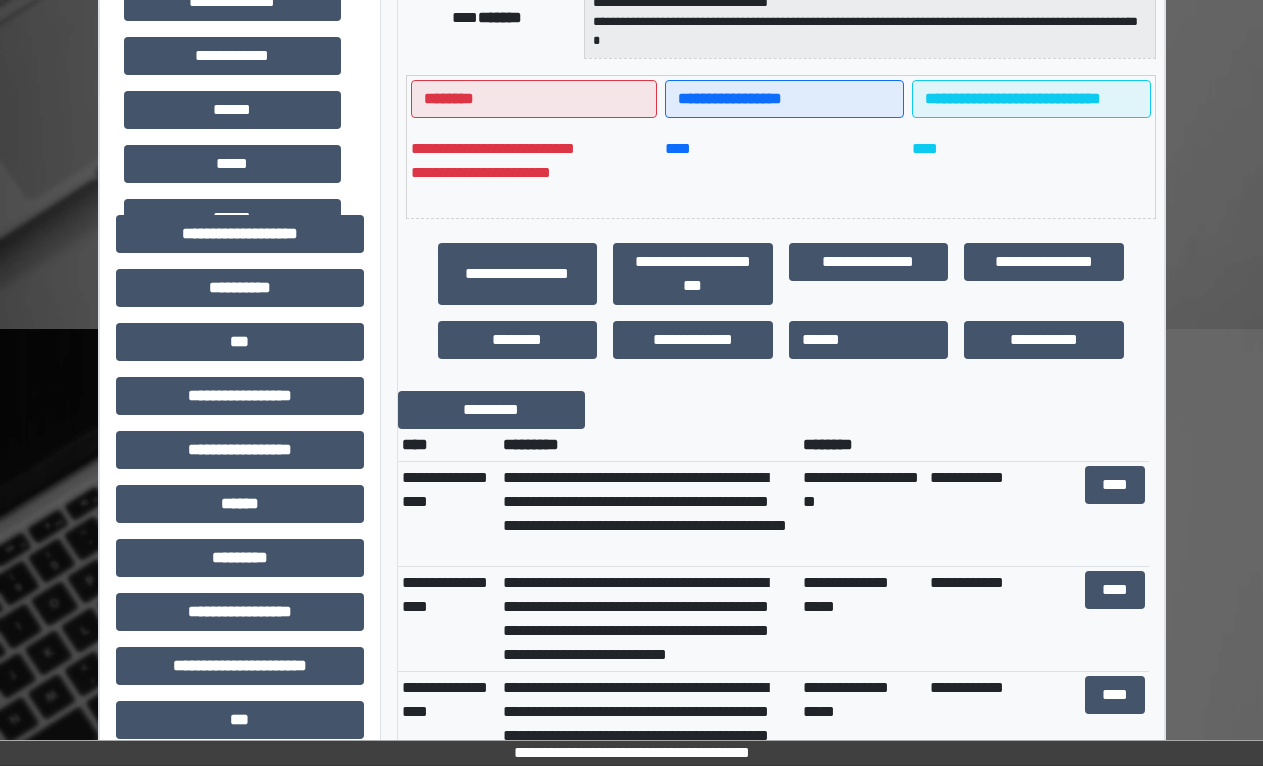 scroll, scrollTop: 500, scrollLeft: 0, axis: vertical 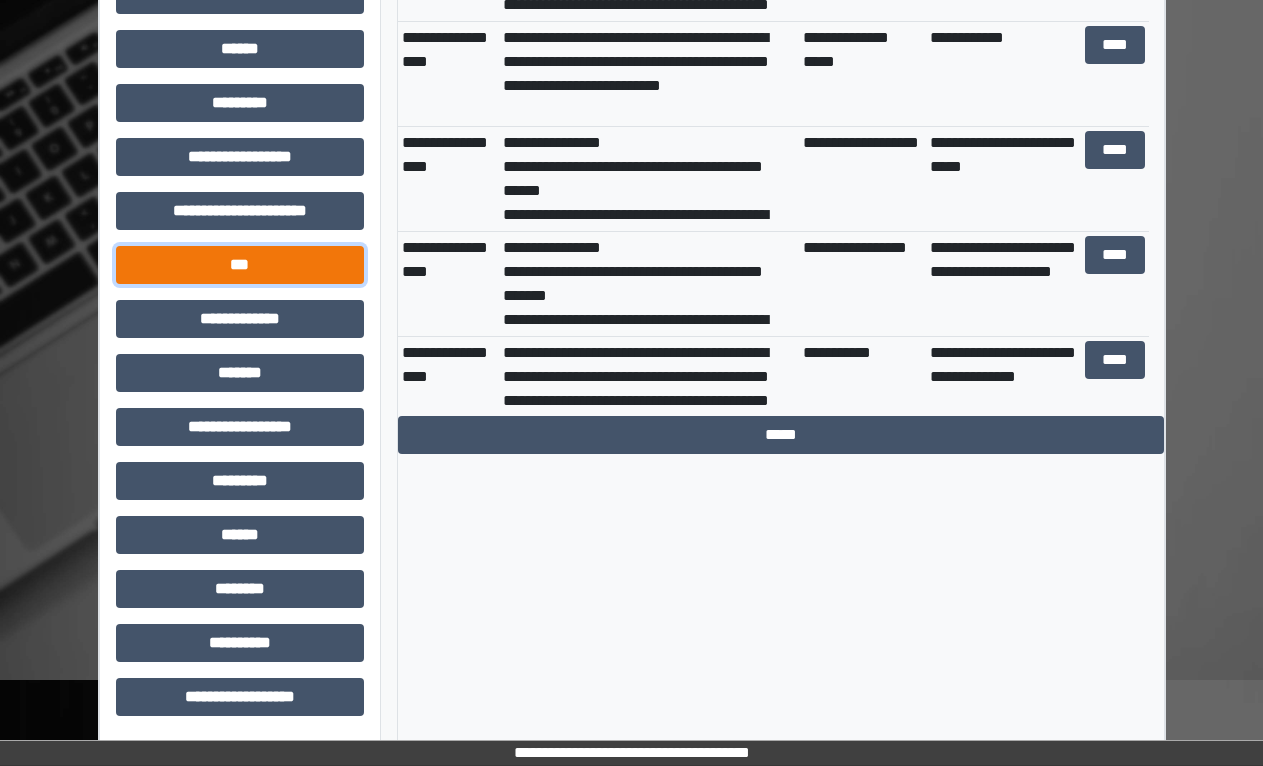 click on "***" at bounding box center (240, 265) 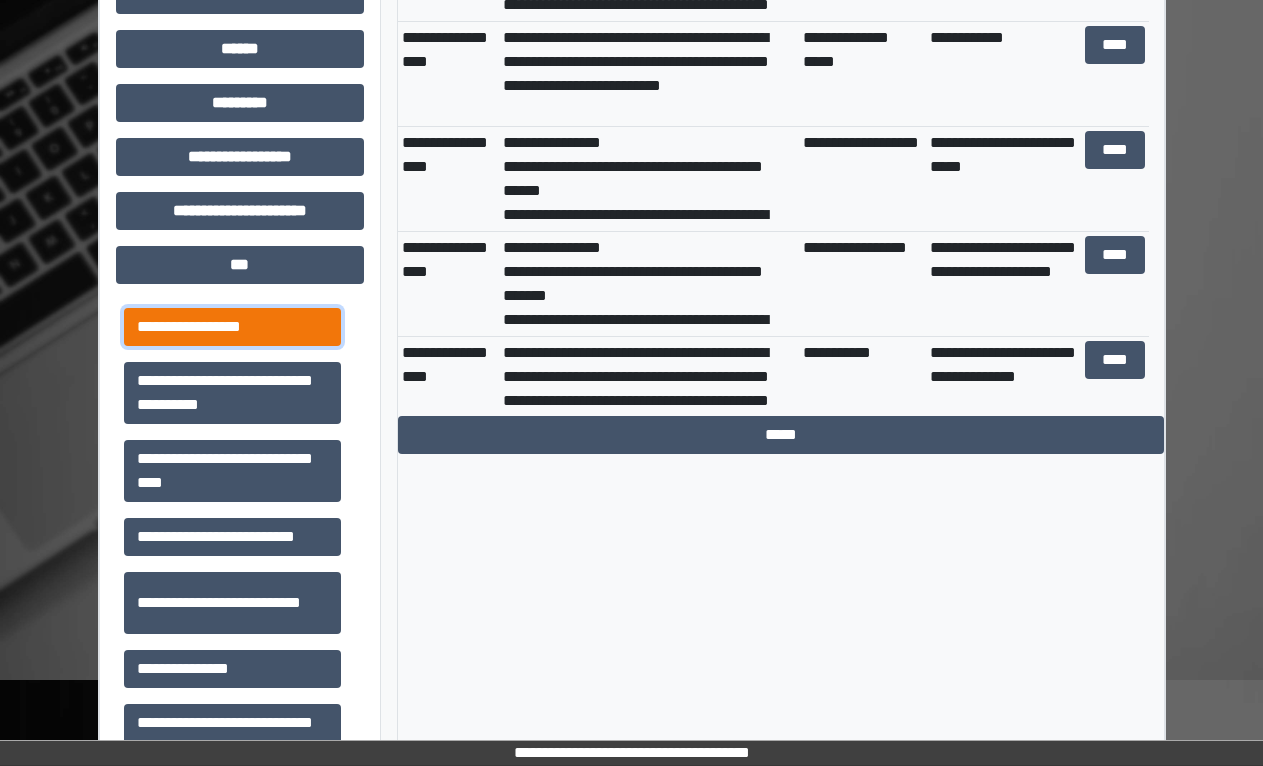 click on "**********" at bounding box center (232, 327) 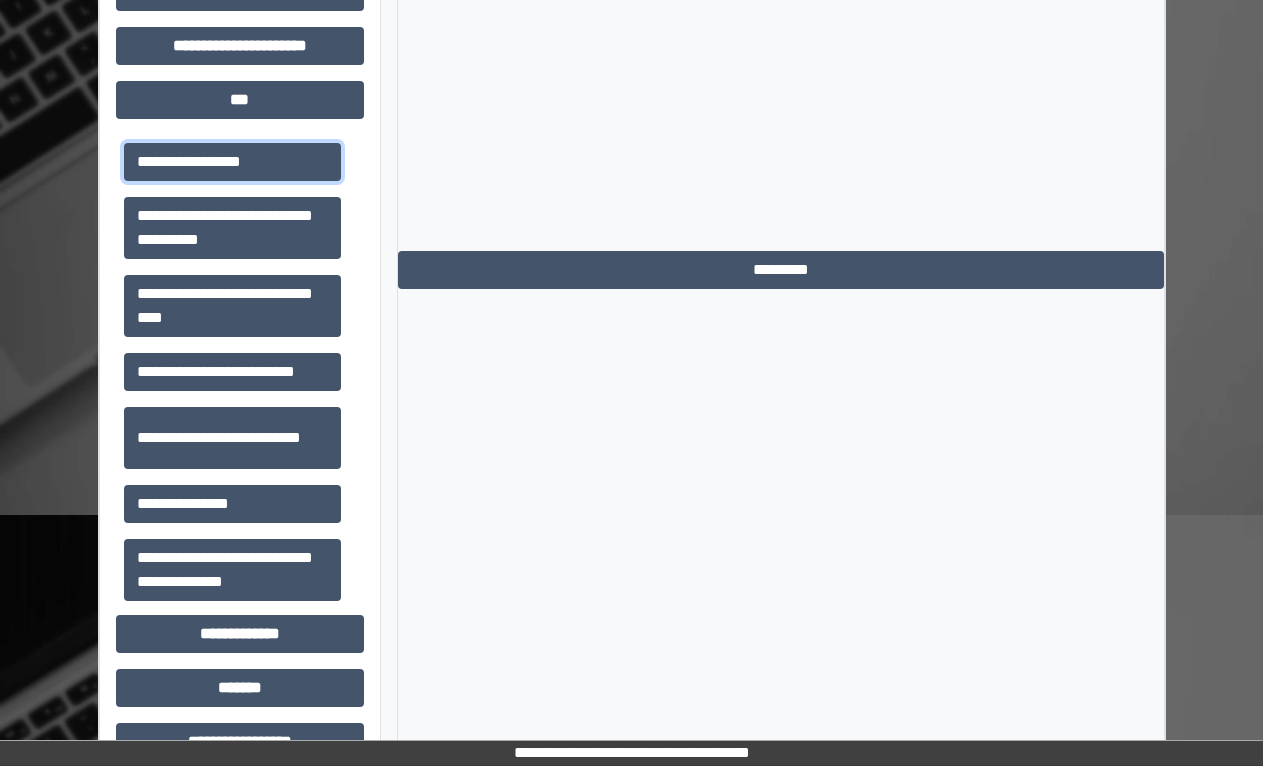 scroll, scrollTop: 1112, scrollLeft: 0, axis: vertical 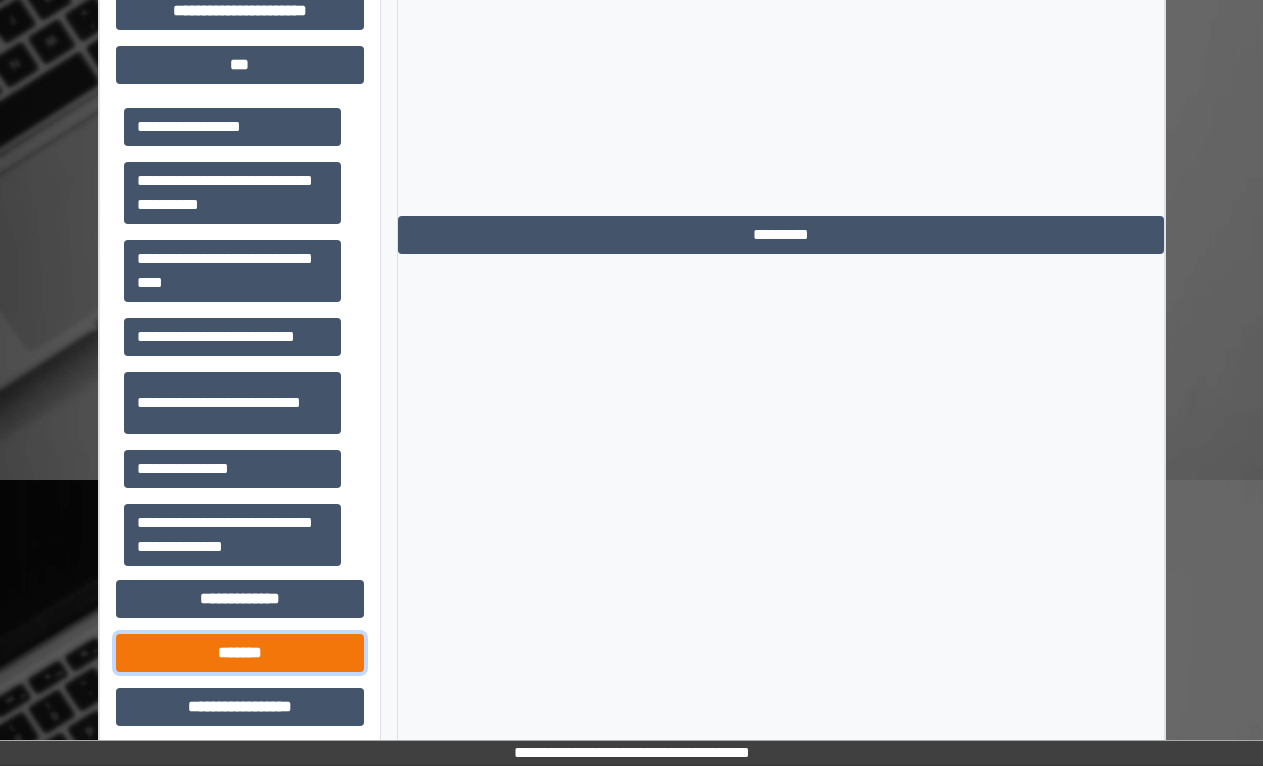 click on "*******" at bounding box center (240, 653) 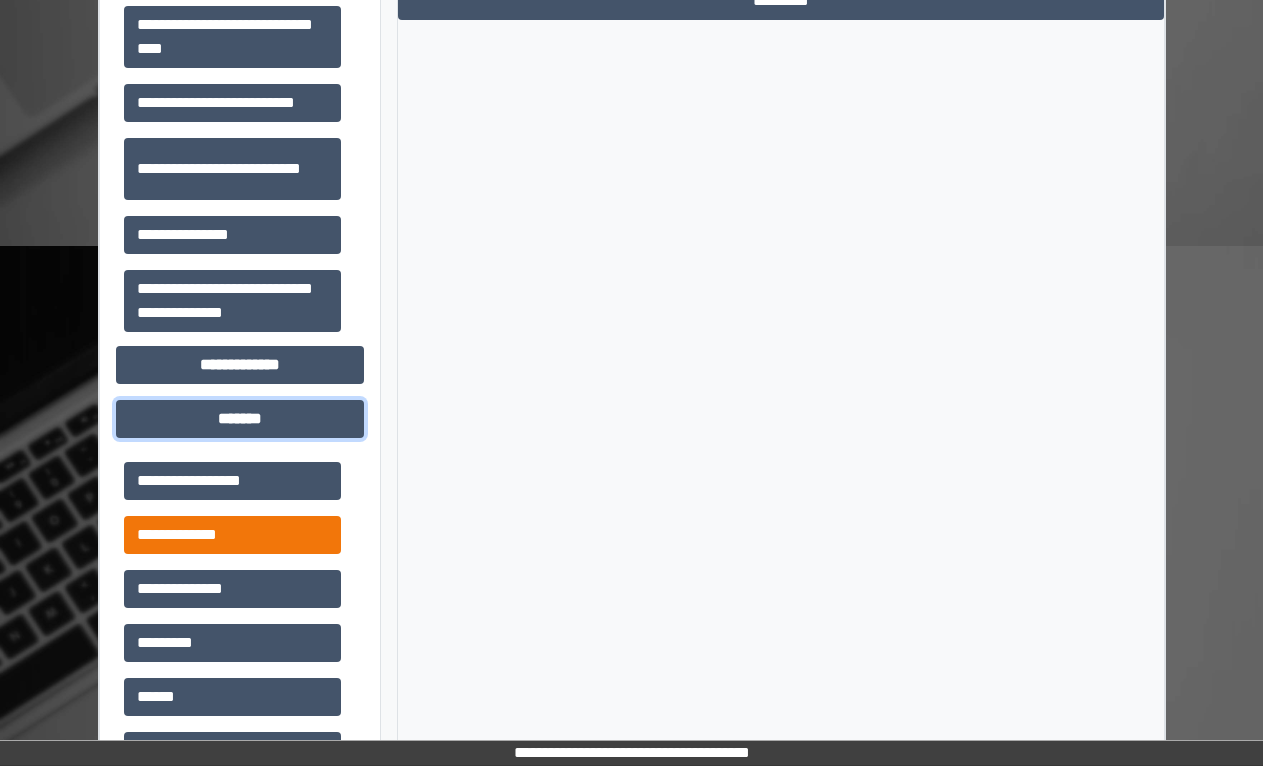 scroll, scrollTop: 1312, scrollLeft: 0, axis: vertical 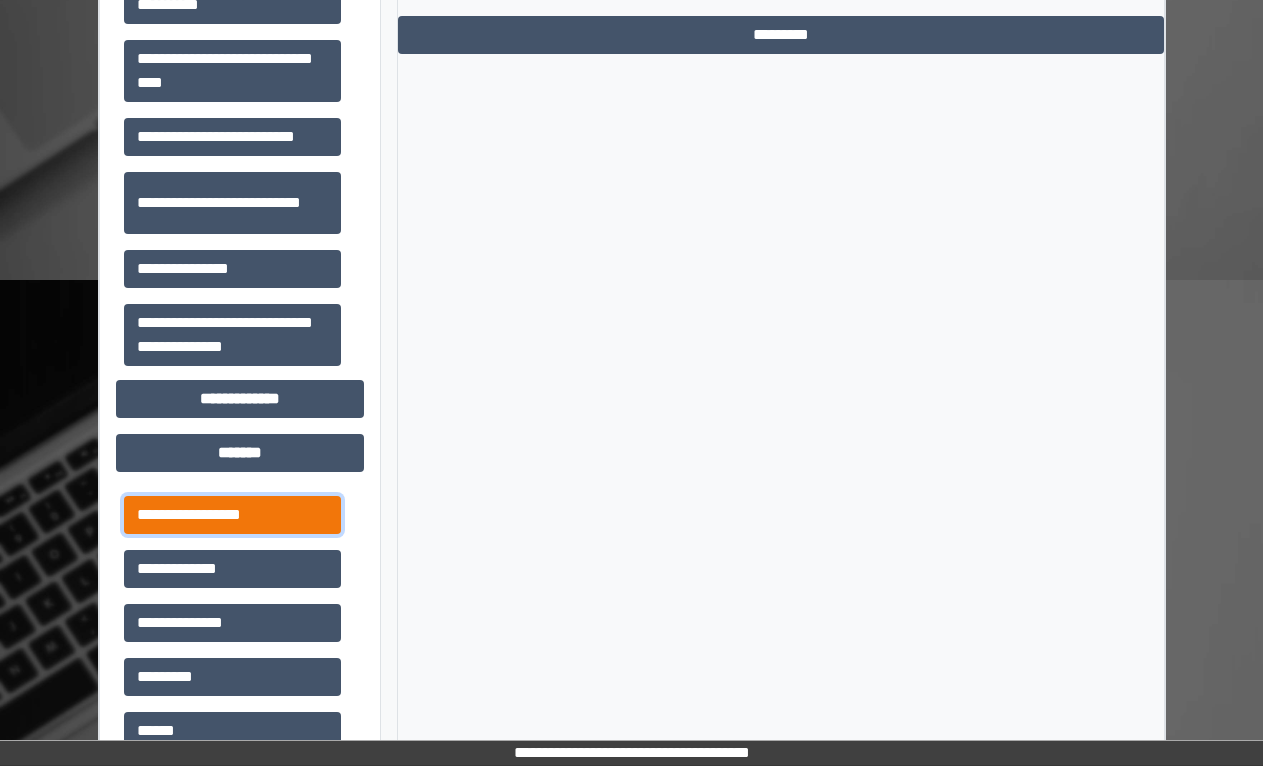 click on "**********" at bounding box center [232, 515] 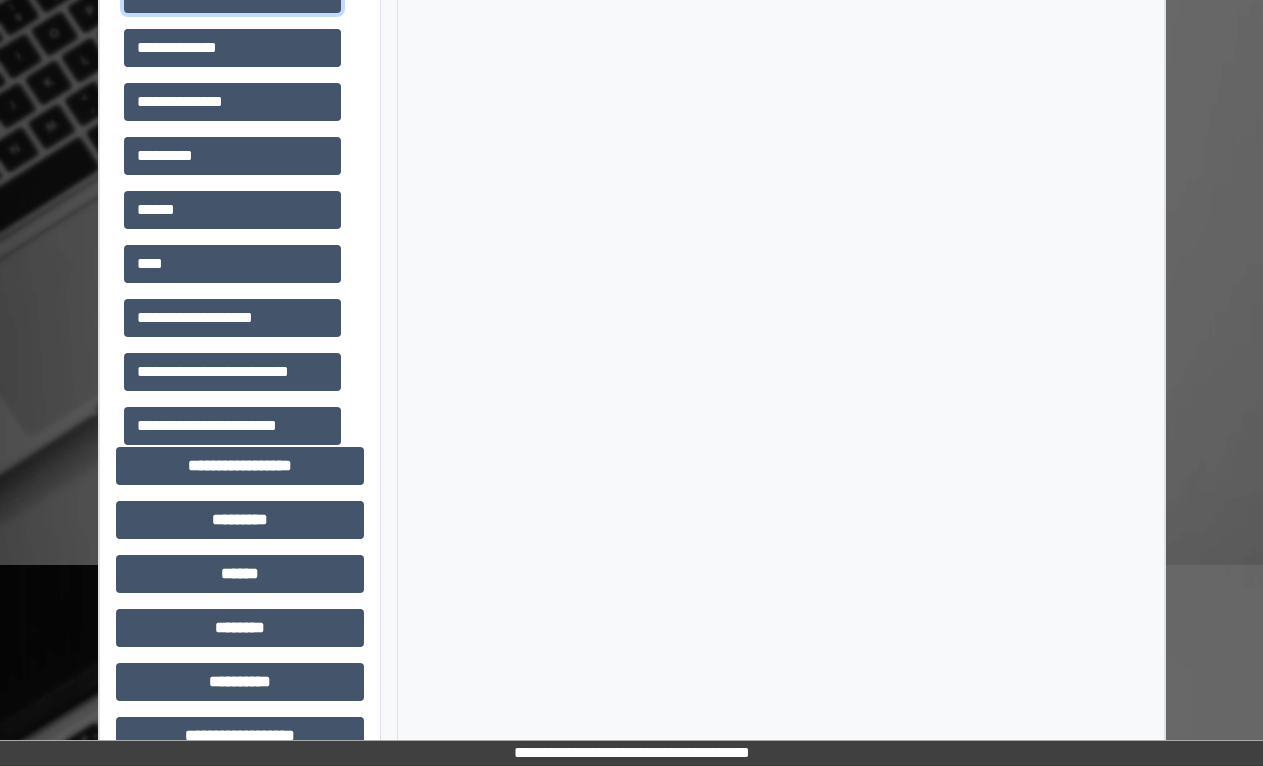 scroll, scrollTop: 1872, scrollLeft: 0, axis: vertical 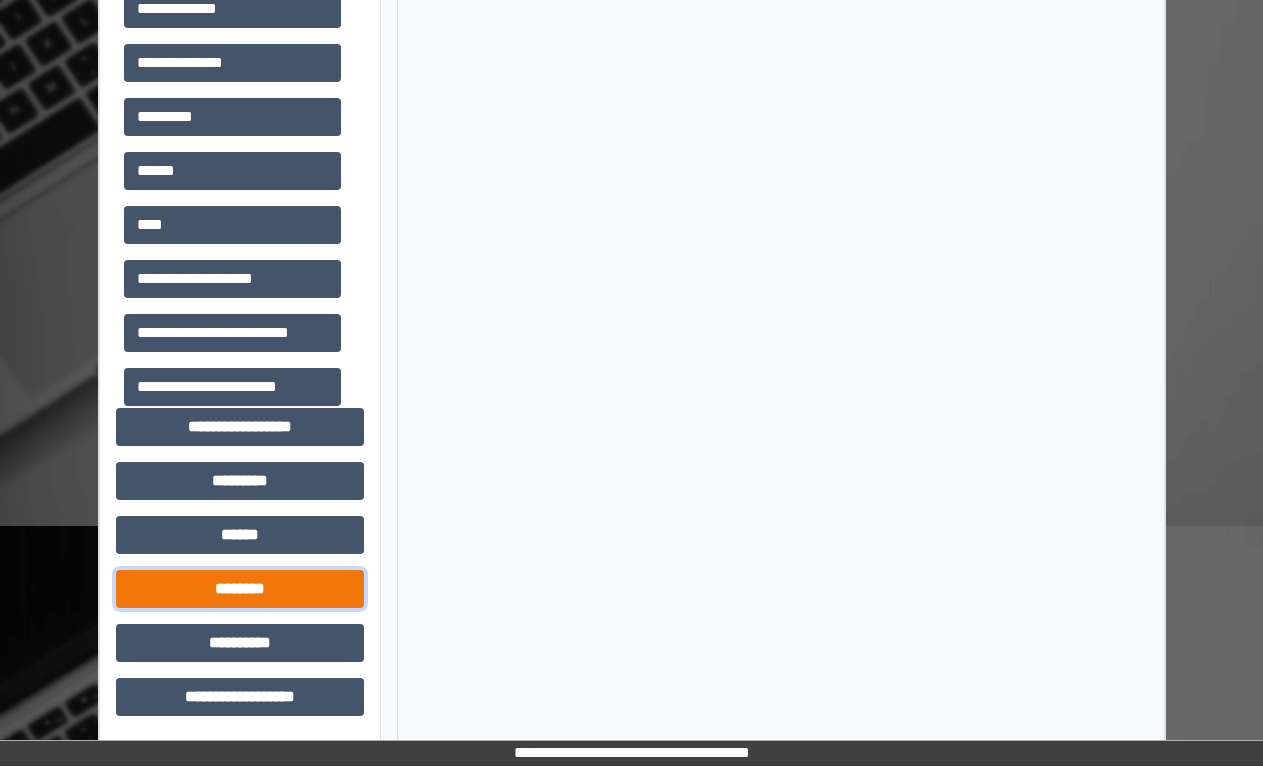 click on "********" at bounding box center (240, 589) 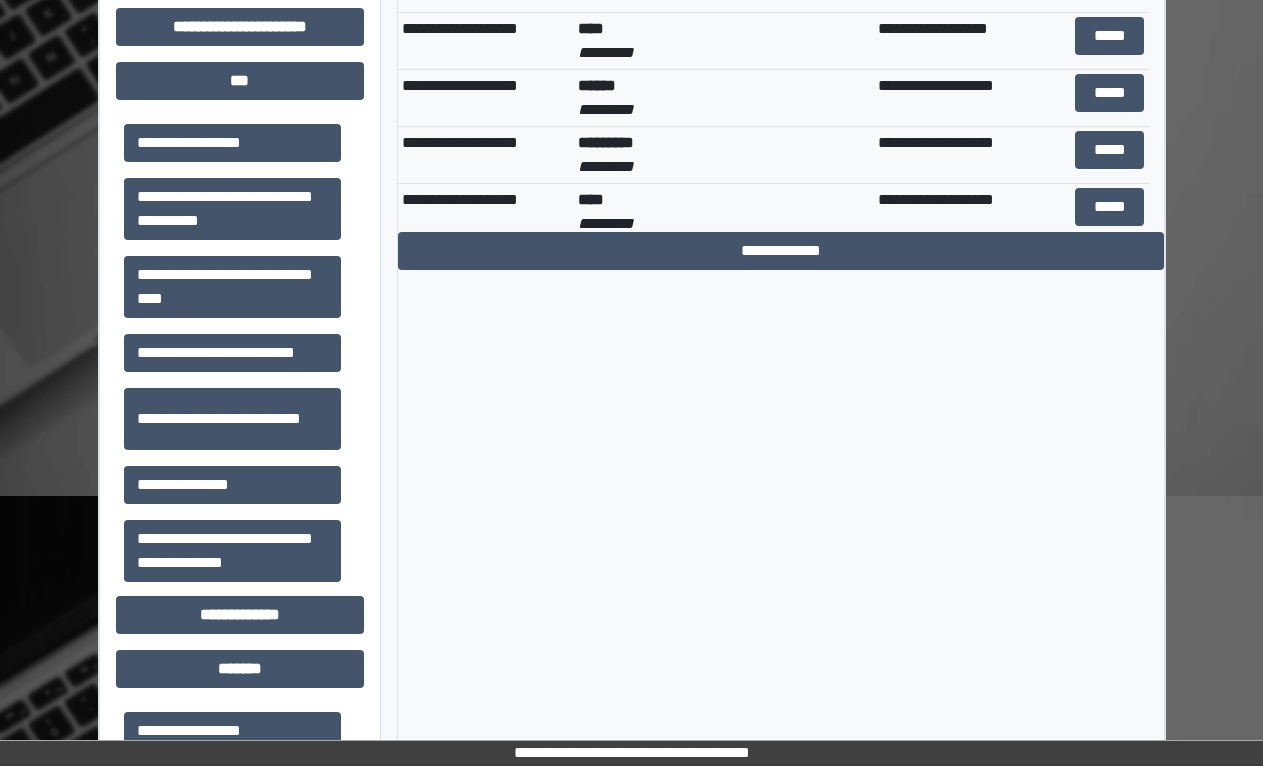 scroll, scrollTop: 1072, scrollLeft: 0, axis: vertical 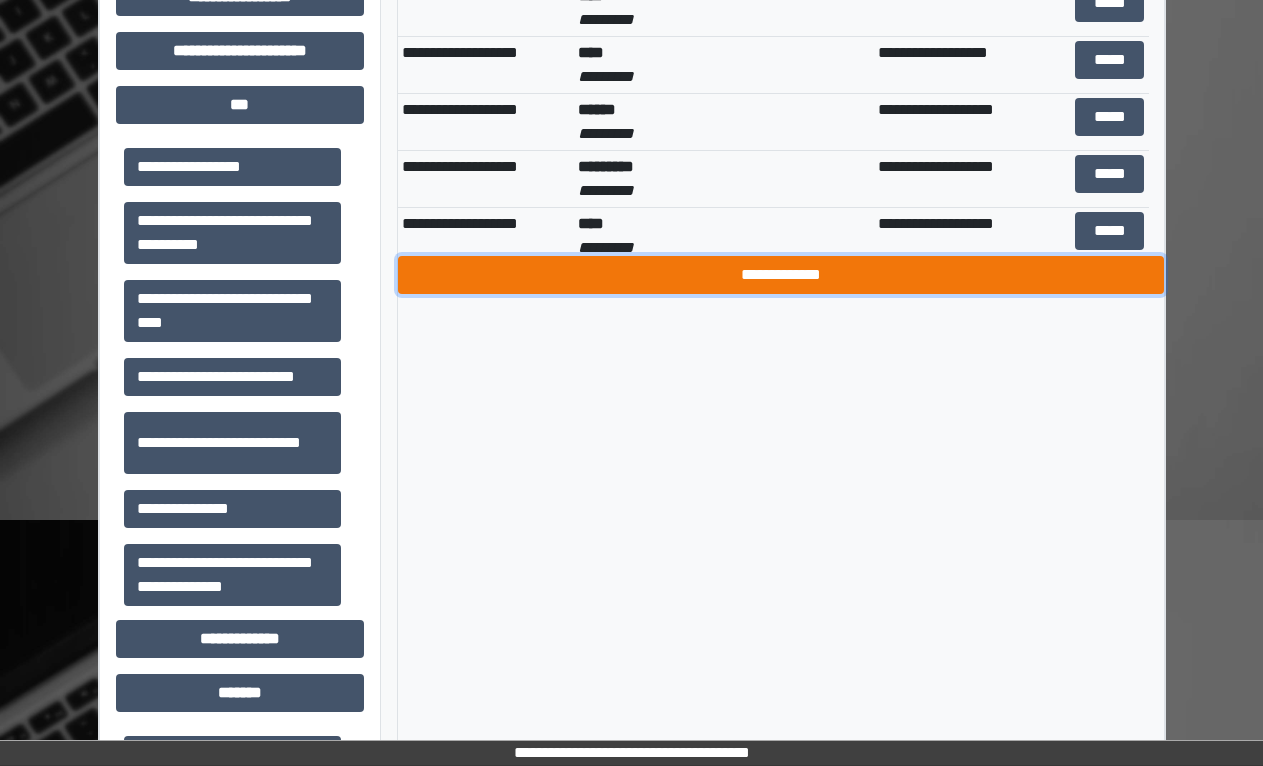 click on "**********" at bounding box center (781, 275) 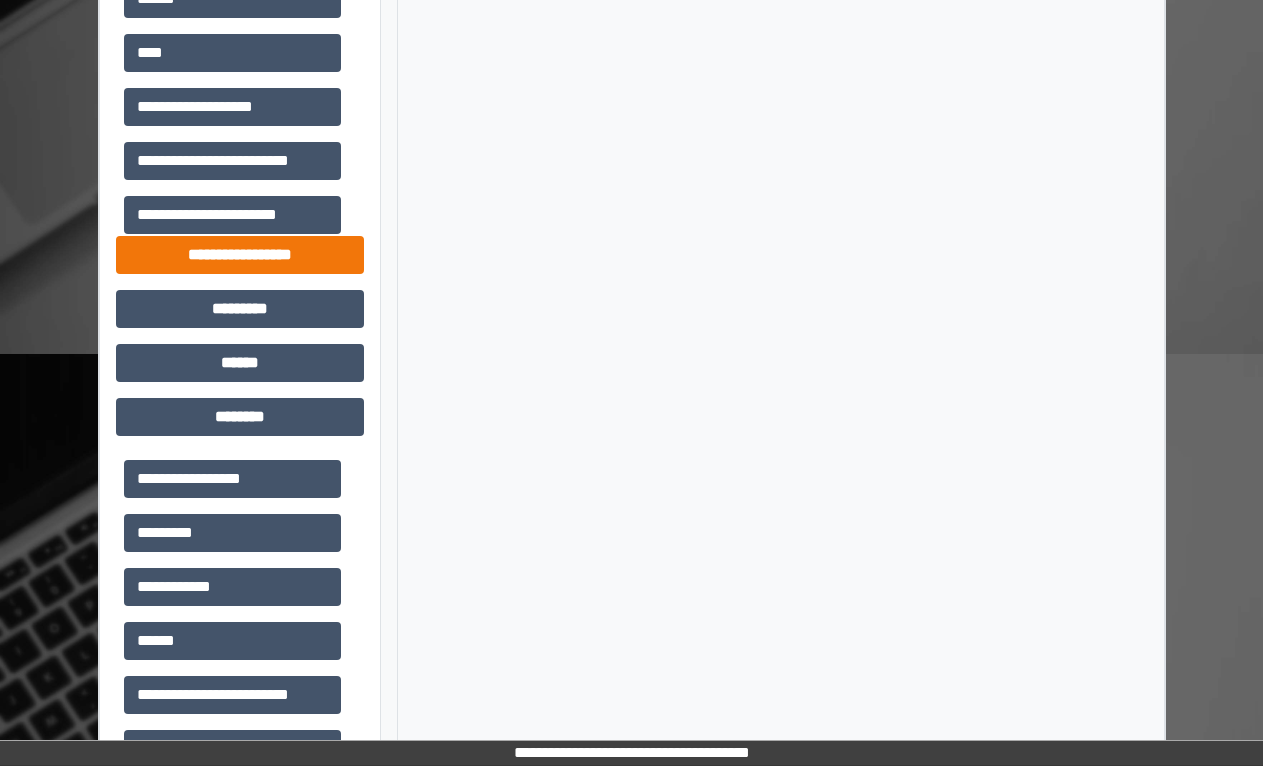 scroll, scrollTop: 2172, scrollLeft: 0, axis: vertical 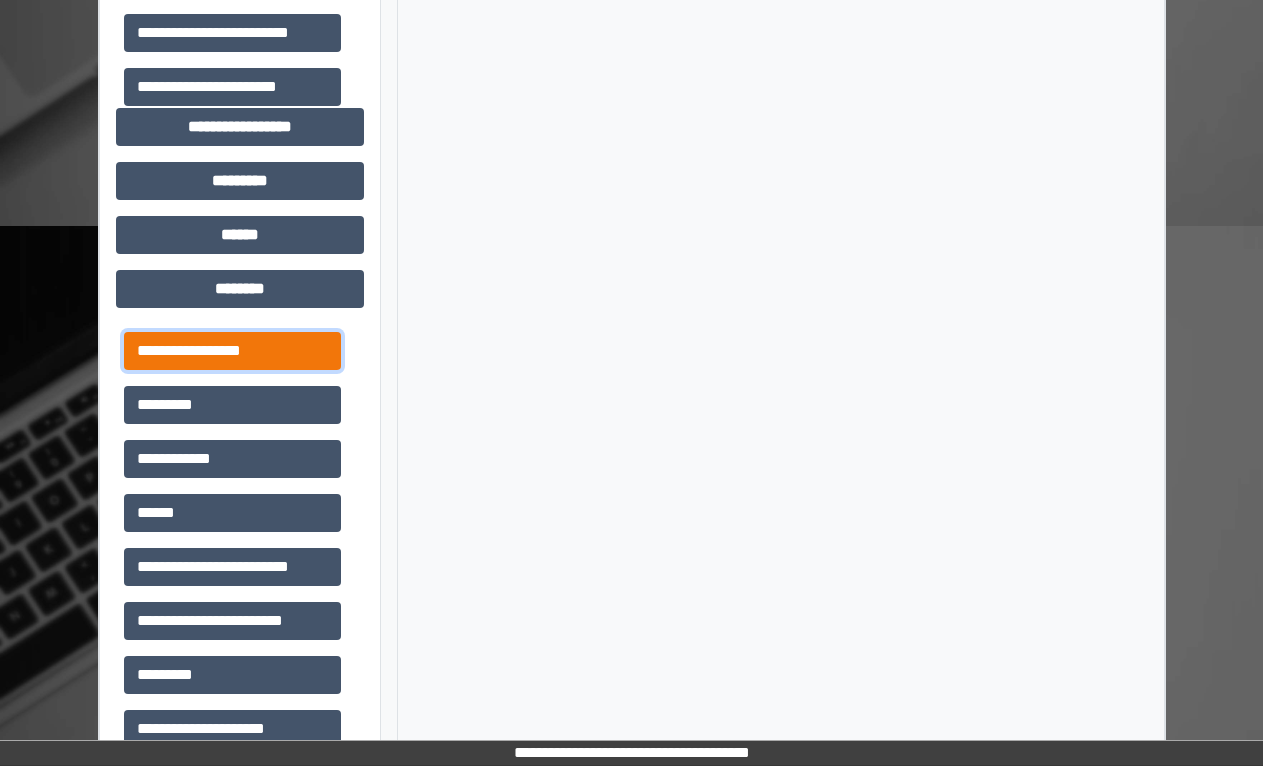 click on "**********" at bounding box center (232, 351) 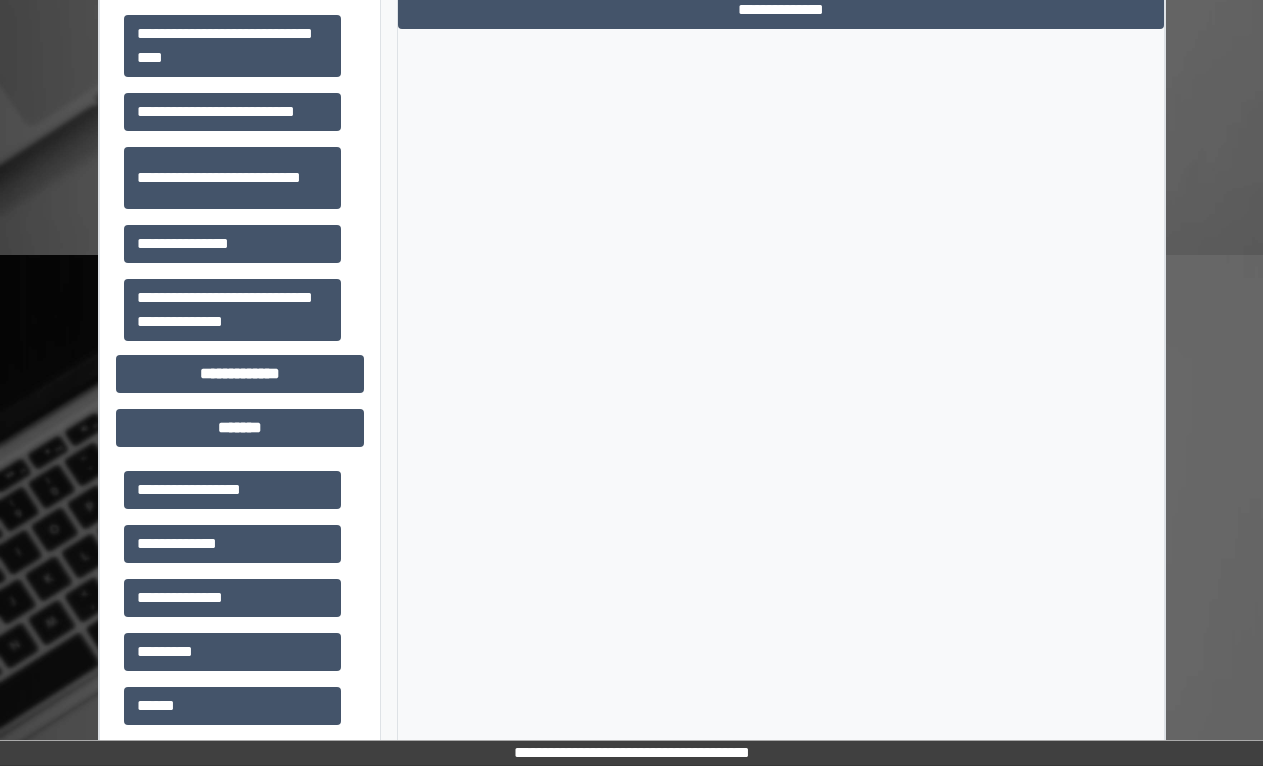 scroll, scrollTop: 1372, scrollLeft: 0, axis: vertical 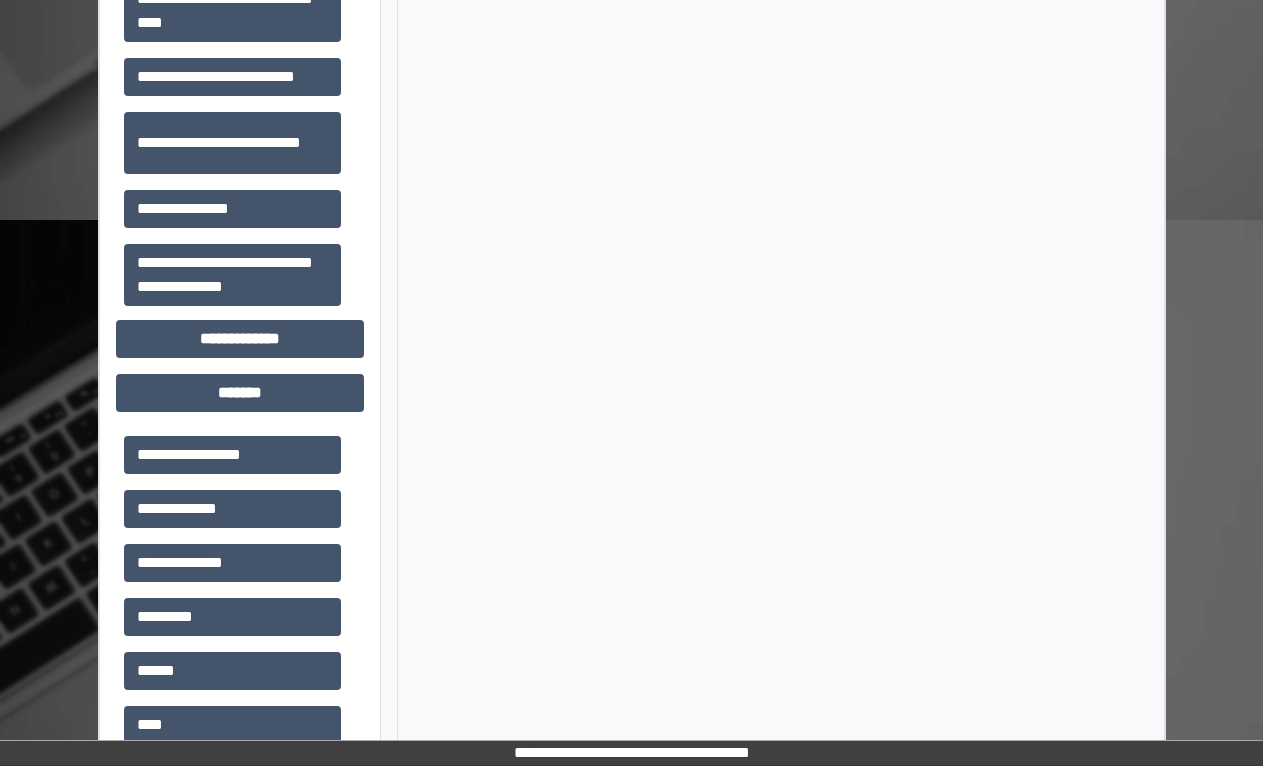 click on "**********" at bounding box center [781, -25] 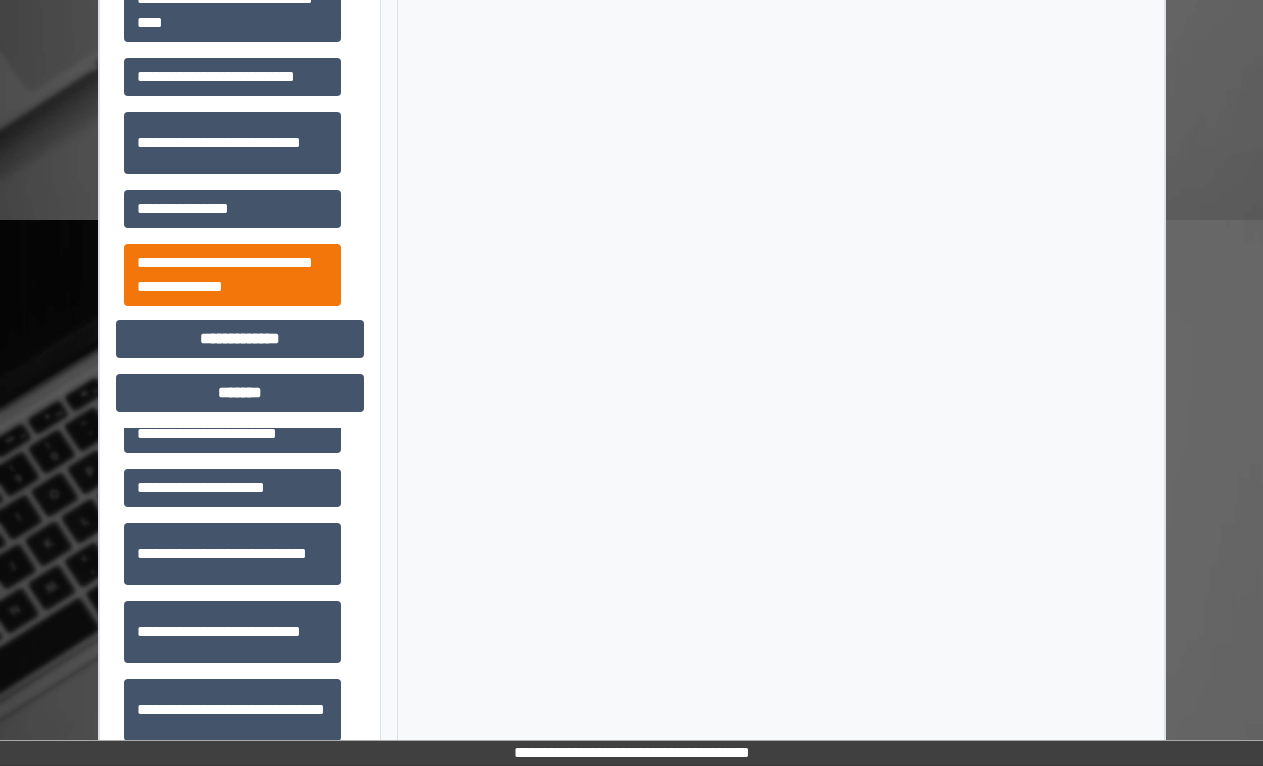 scroll, scrollTop: 500, scrollLeft: 0, axis: vertical 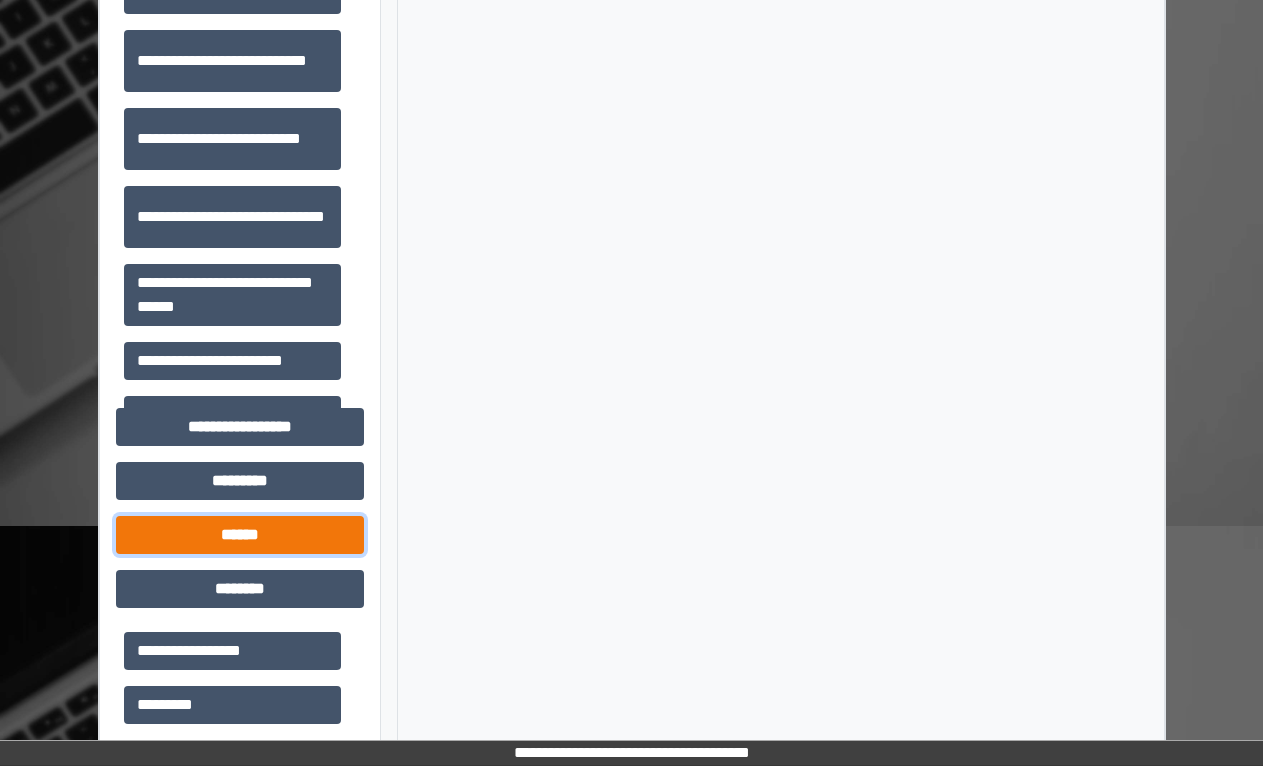 click on "******" at bounding box center [240, 535] 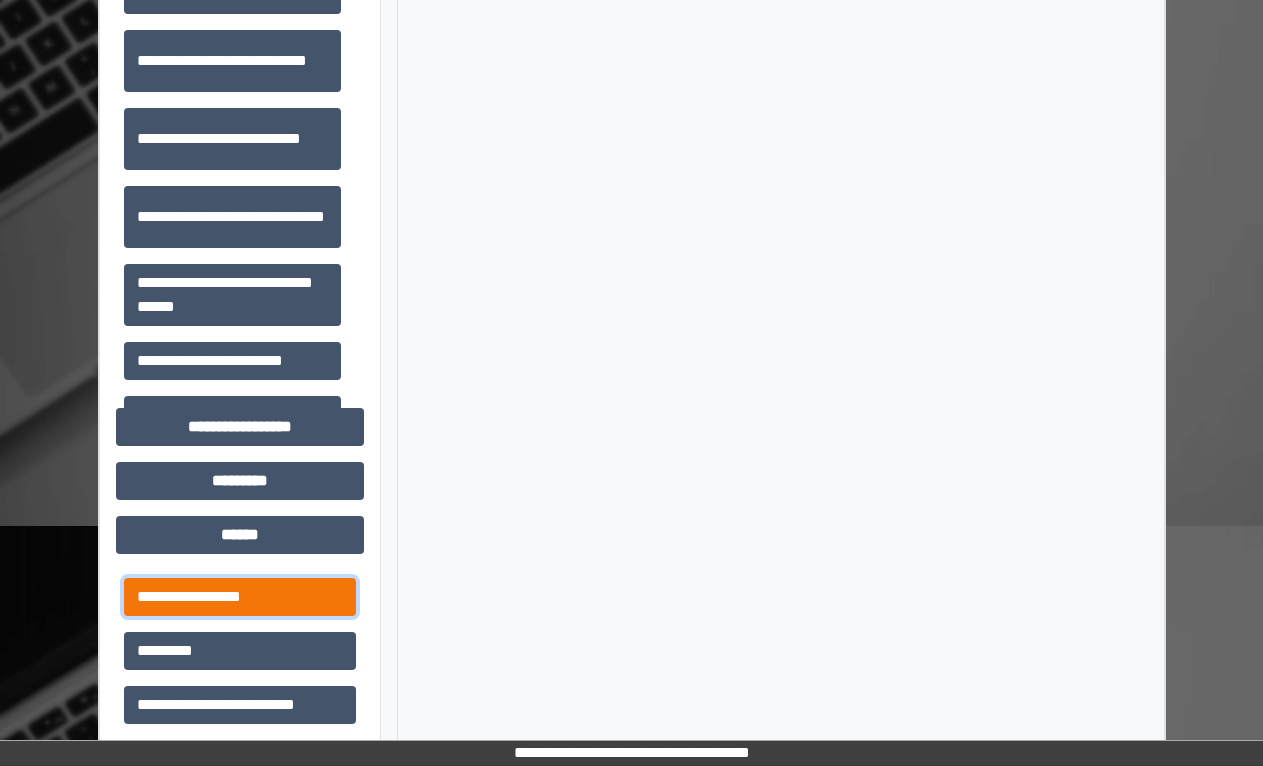 click on "**********" at bounding box center [240, 597] 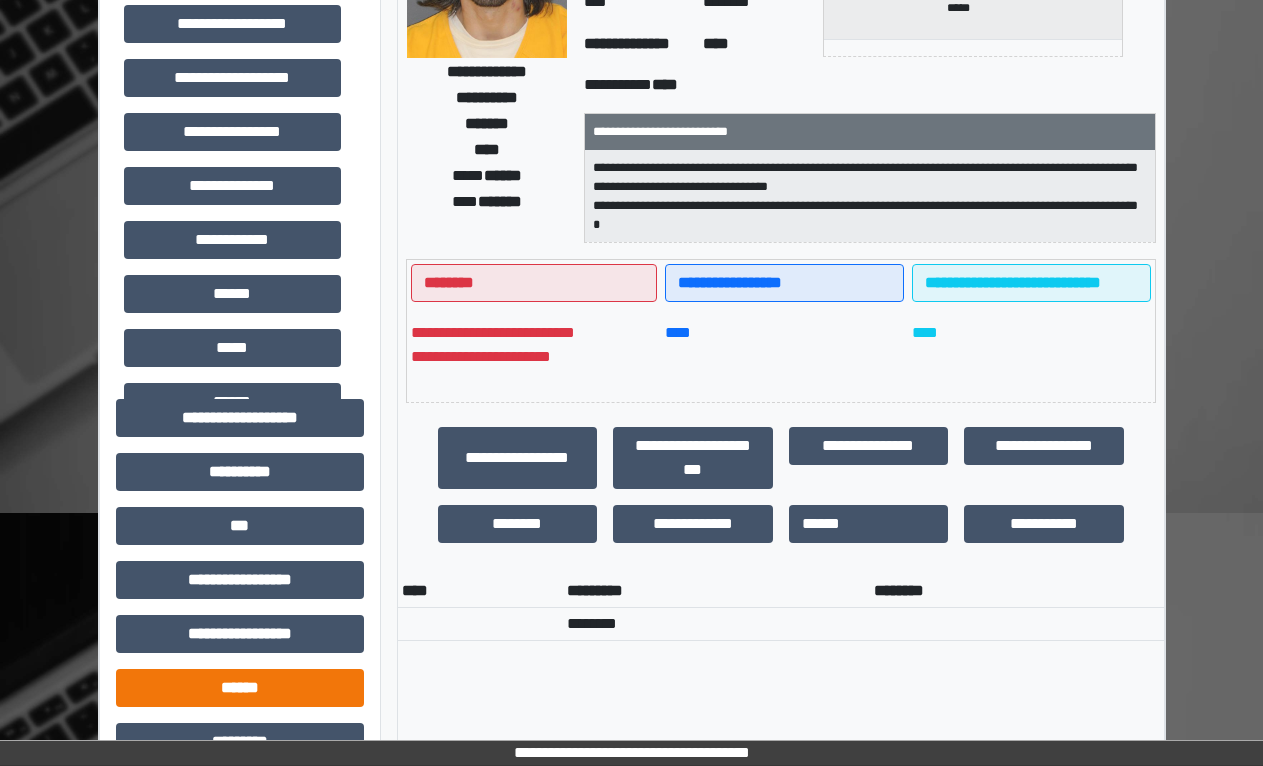 scroll, scrollTop: 272, scrollLeft: 0, axis: vertical 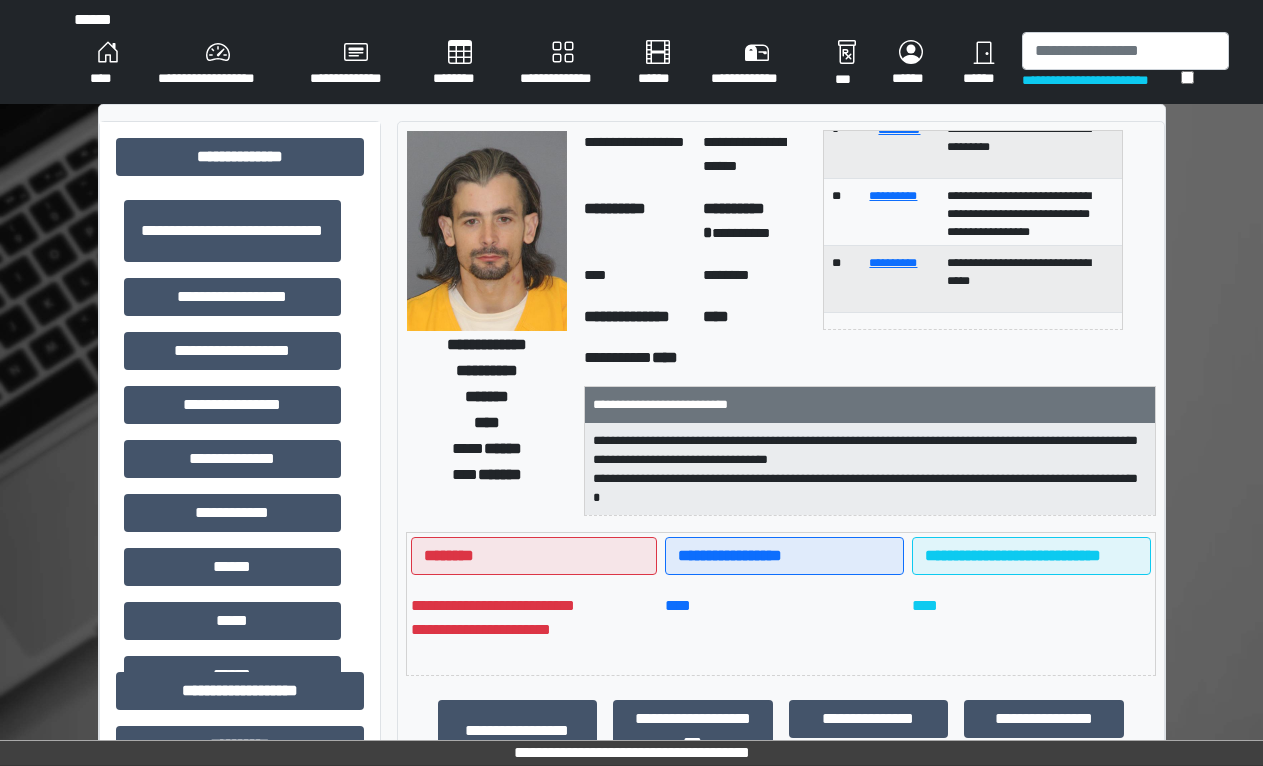 click on "**********" at bounding box center (563, 64) 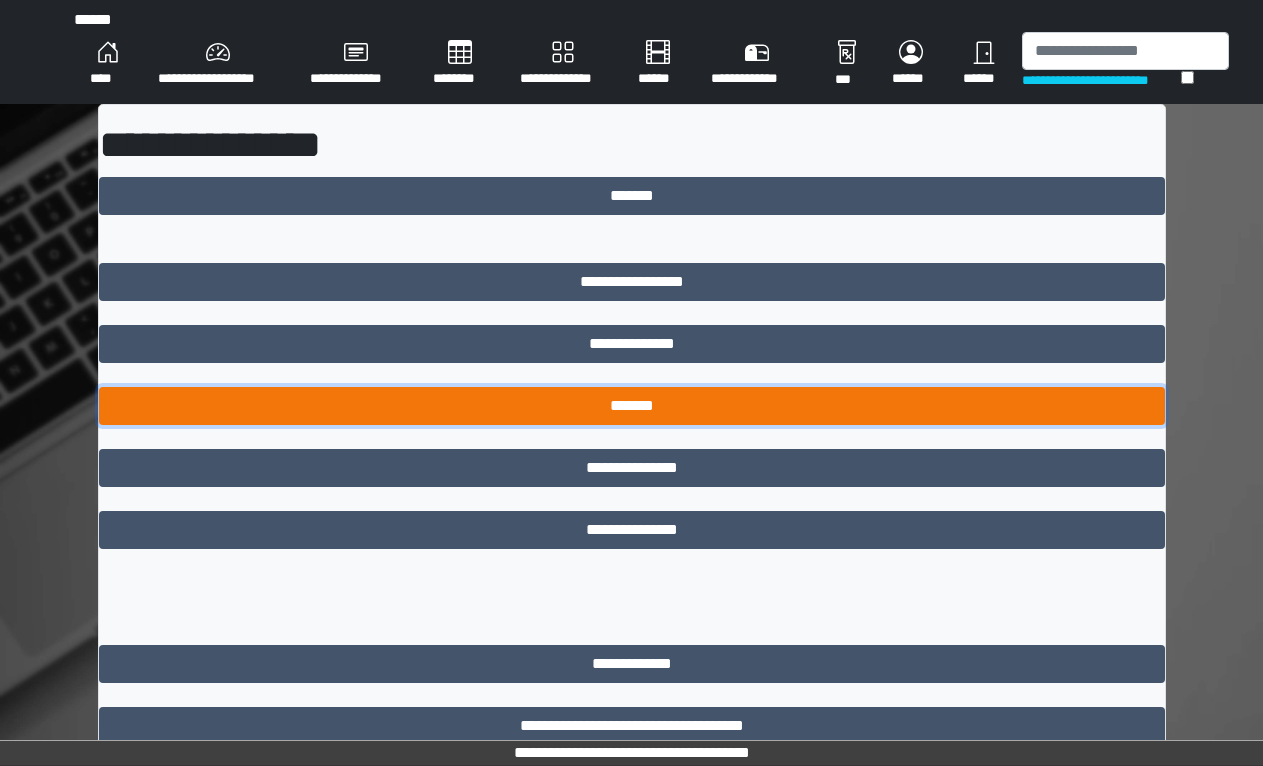 click on "*******" at bounding box center (632, 406) 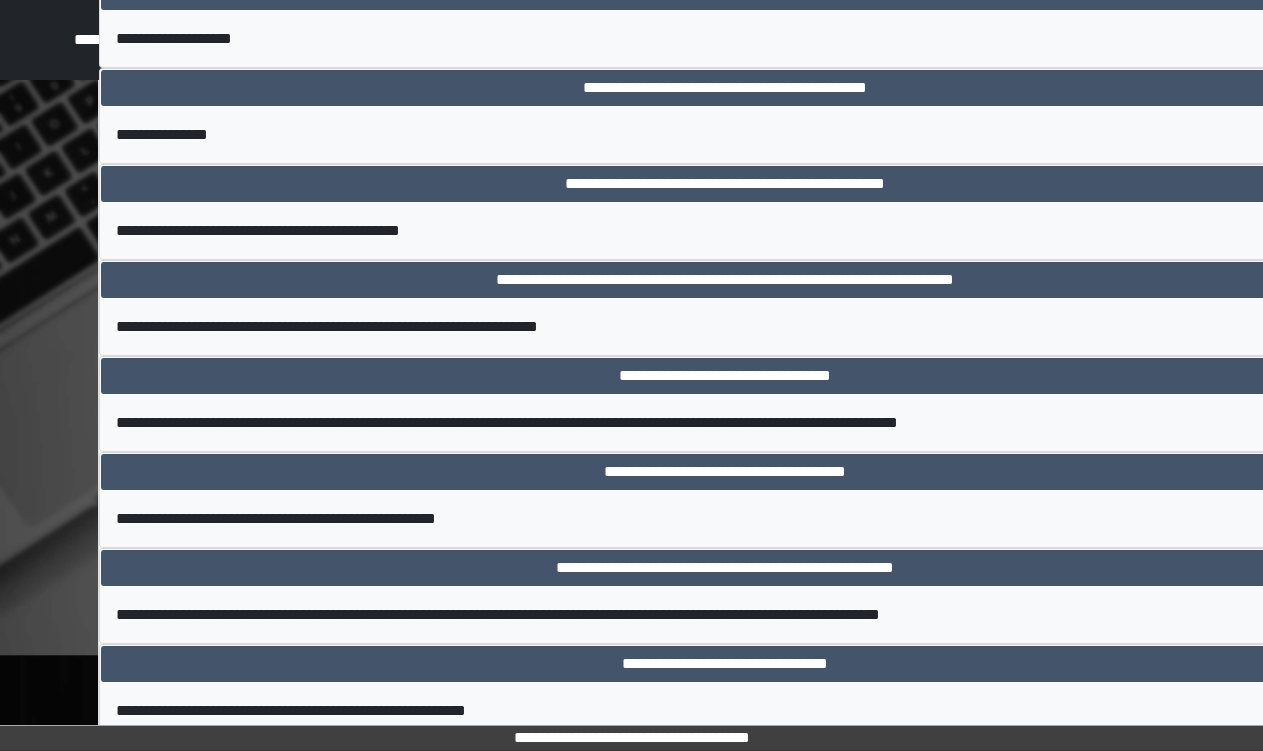 scroll, scrollTop: 9005, scrollLeft: 0, axis: vertical 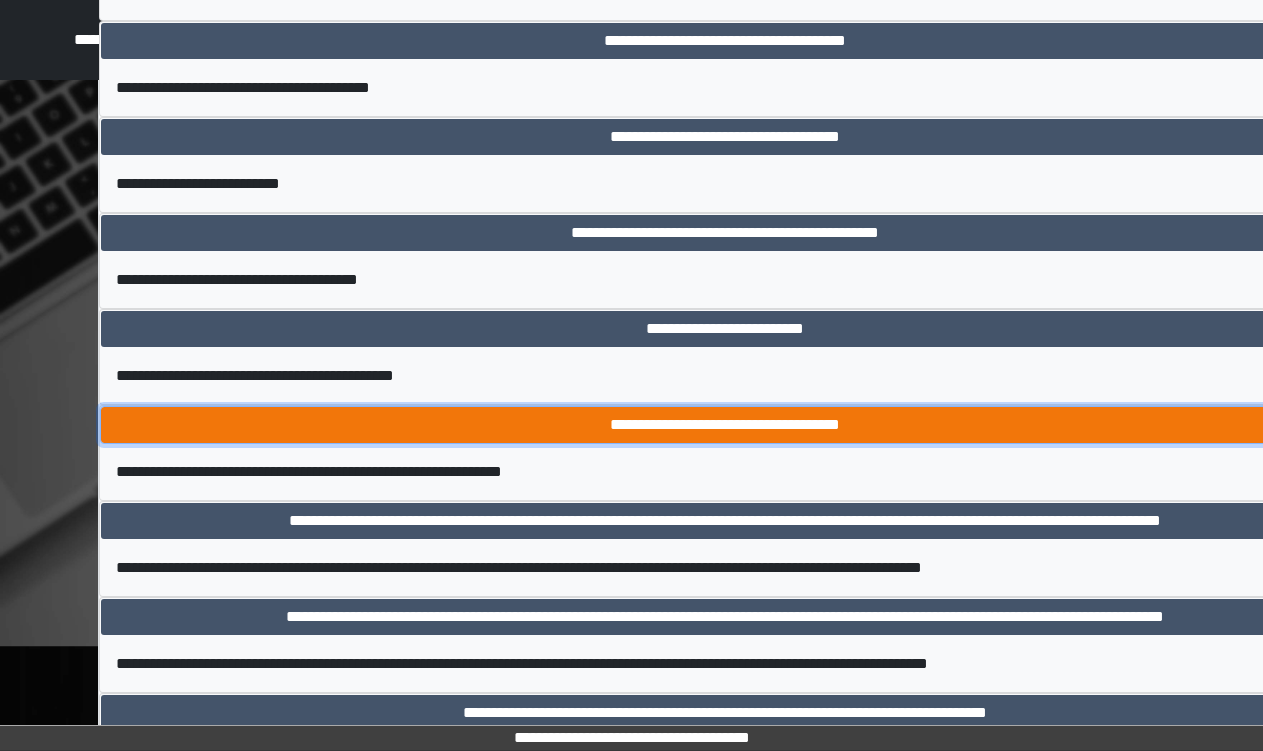 click on "**********" at bounding box center (725, 425) 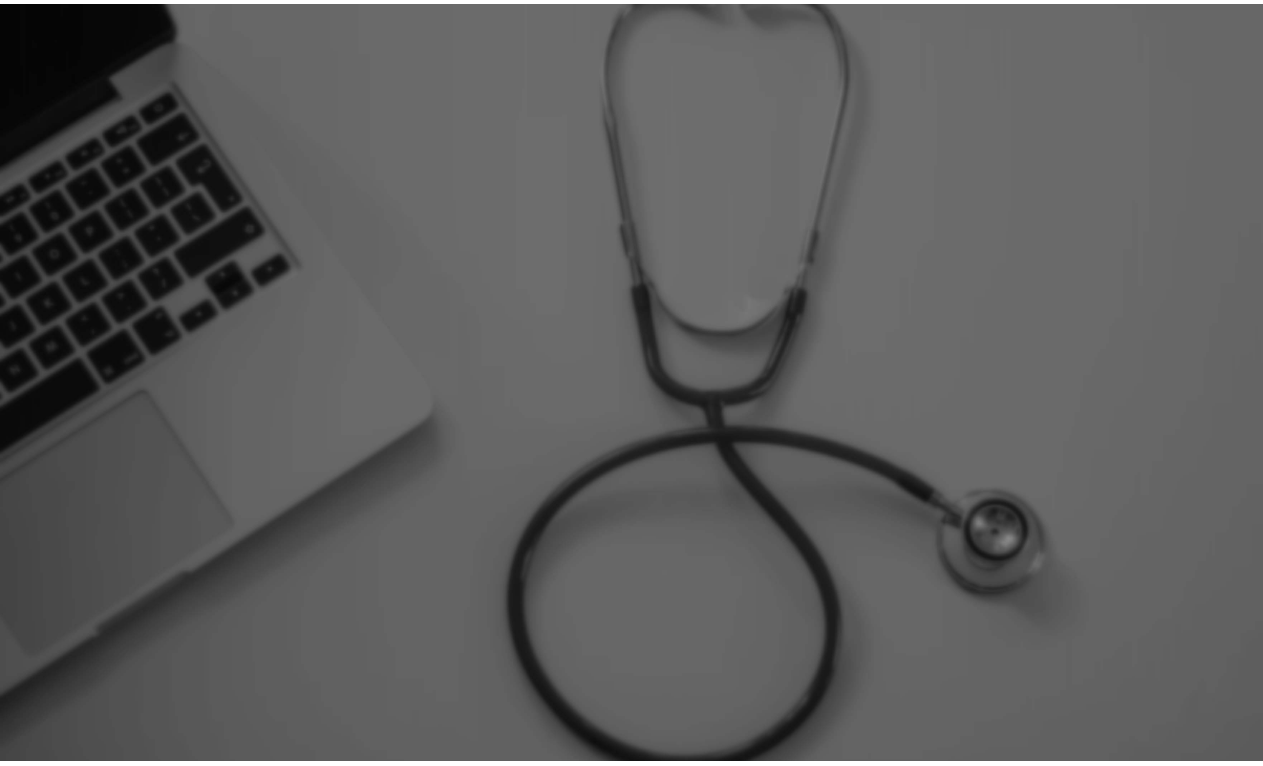 scroll, scrollTop: 0, scrollLeft: 0, axis: both 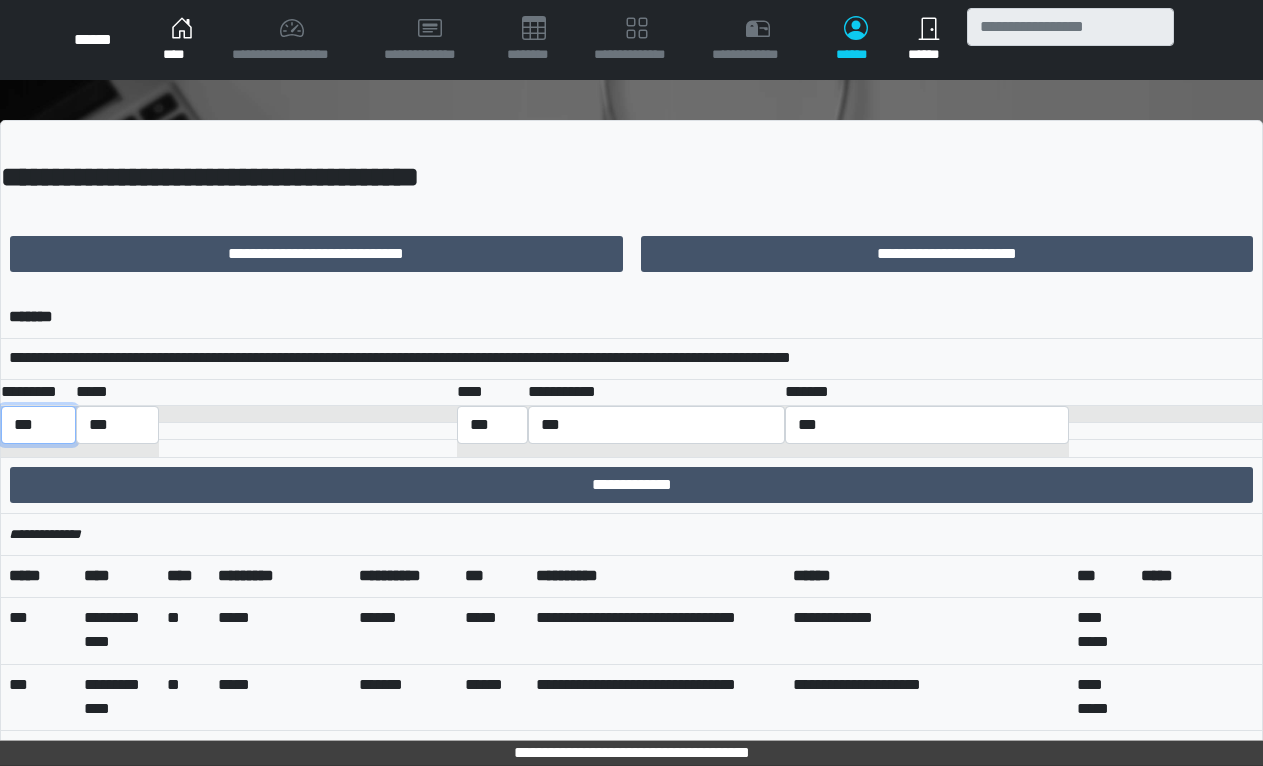 click on "*** *** ******** *** ******** ***** ***" at bounding box center [38, 425] 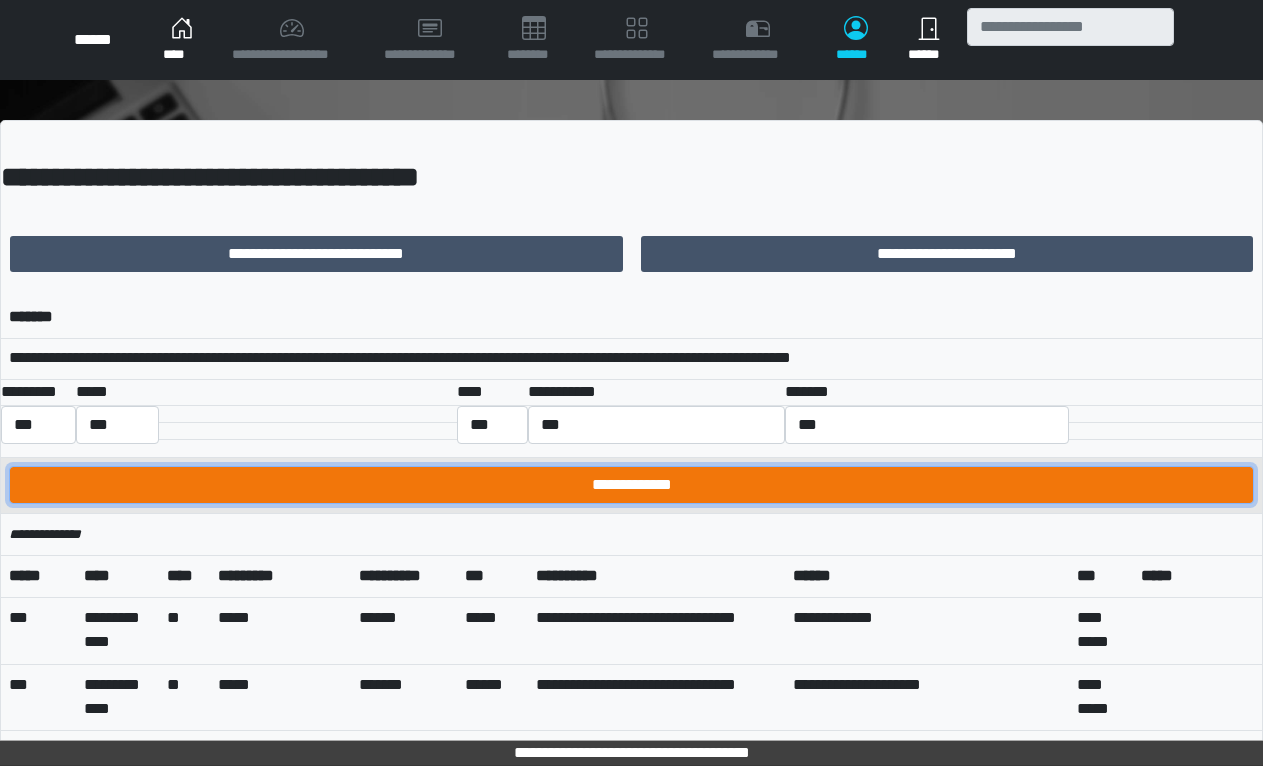 click on "**********" at bounding box center (631, 485) 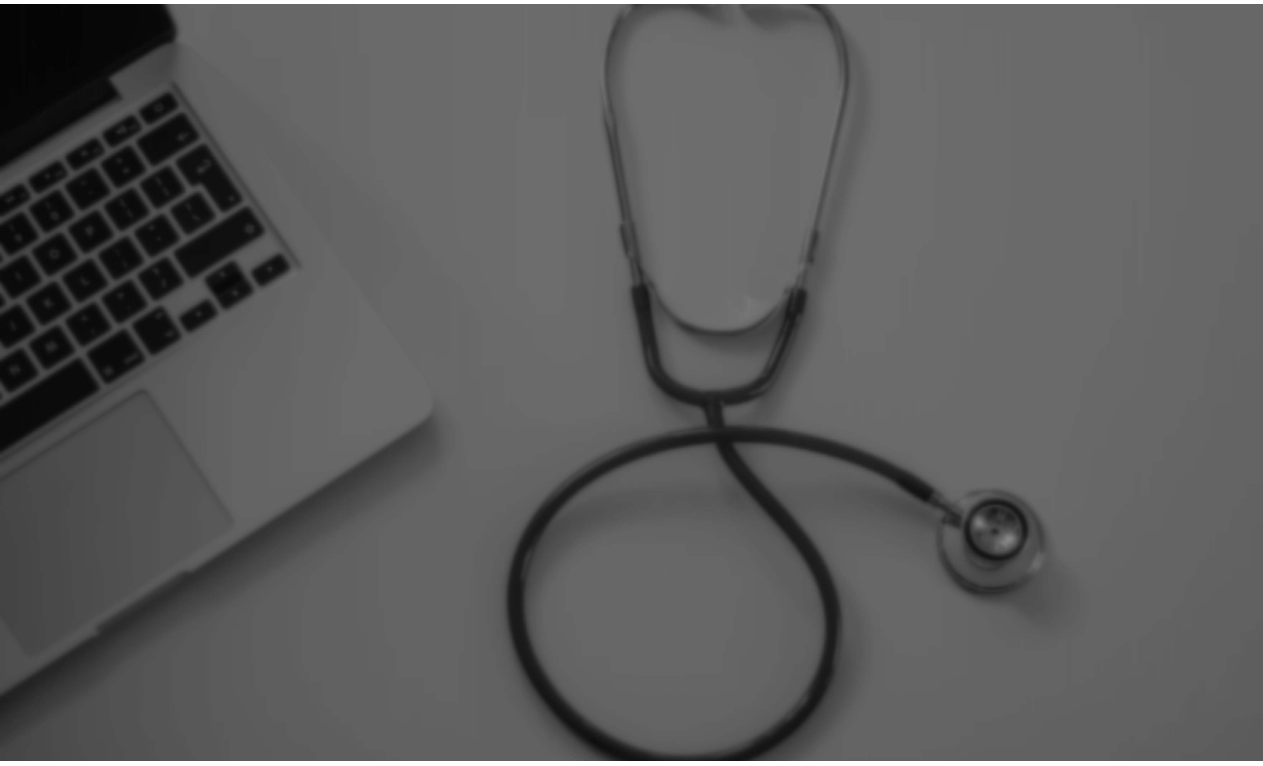 scroll, scrollTop: 0, scrollLeft: 0, axis: both 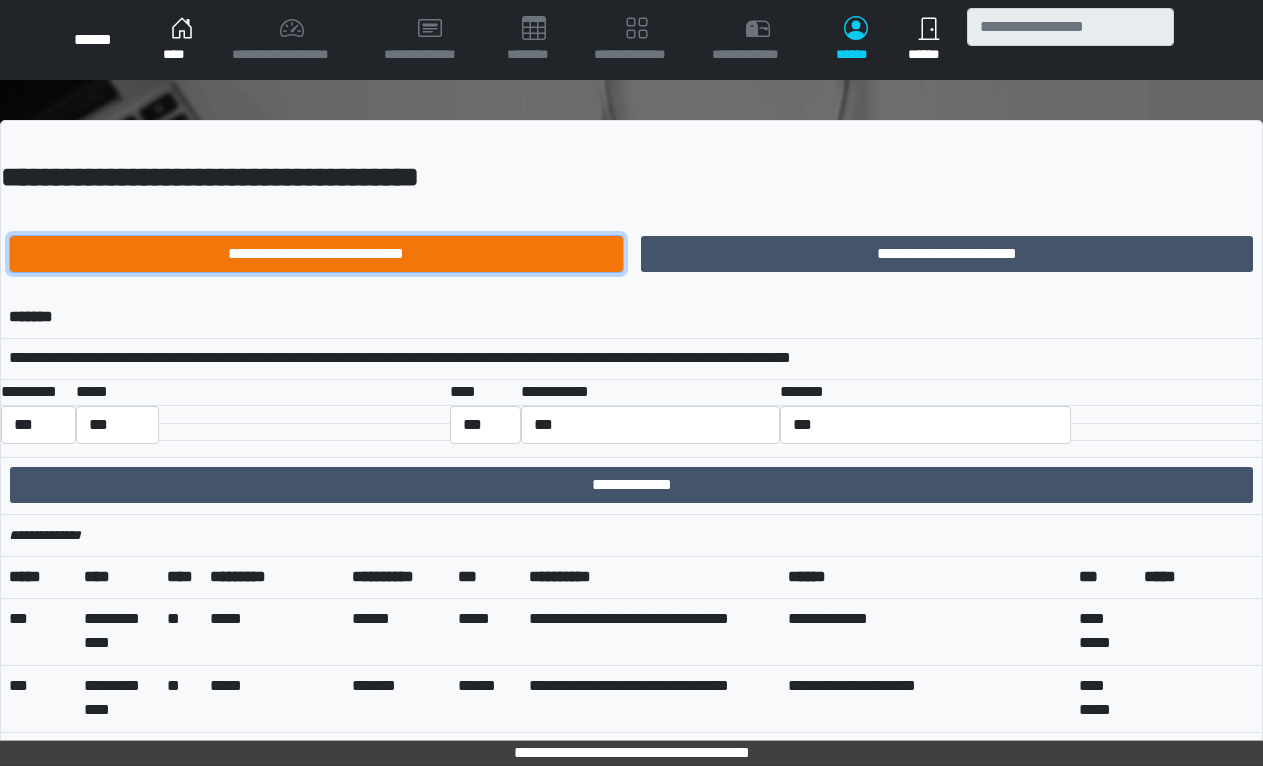 click on "**********" at bounding box center [316, 254] 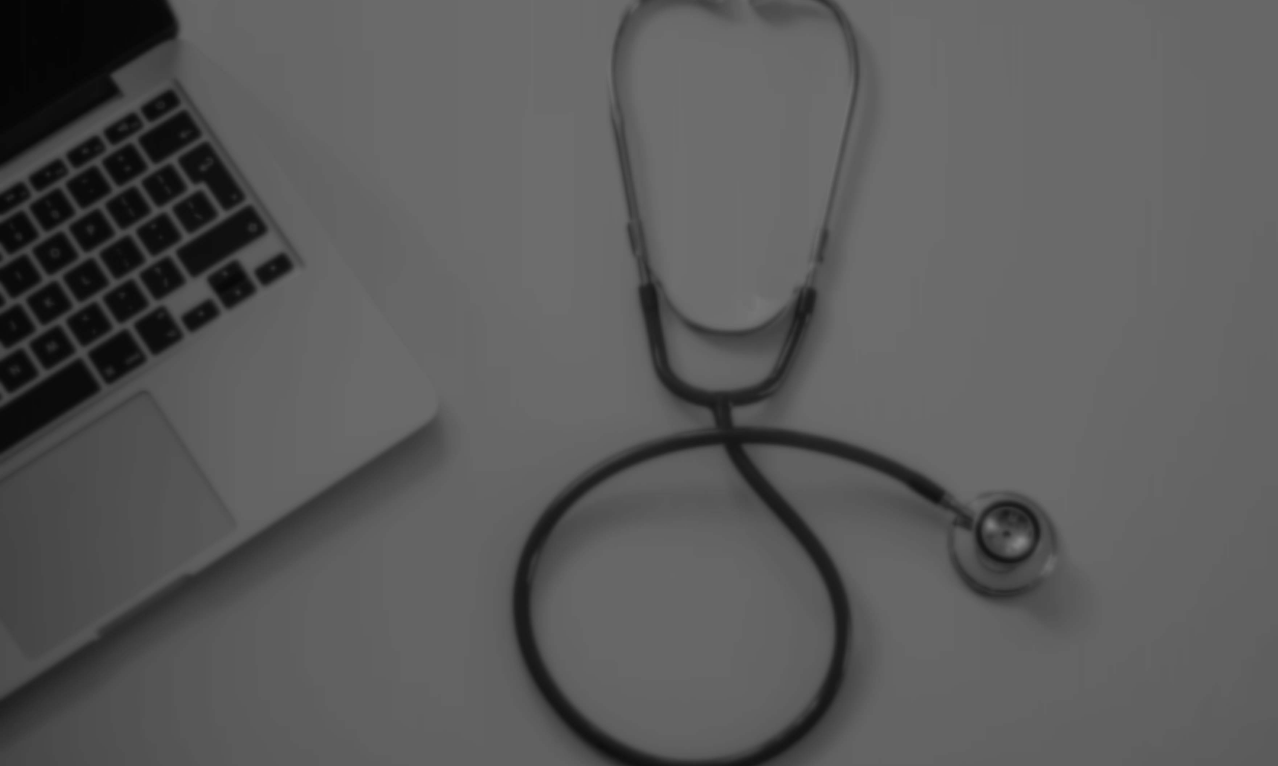 scroll, scrollTop: 0, scrollLeft: 0, axis: both 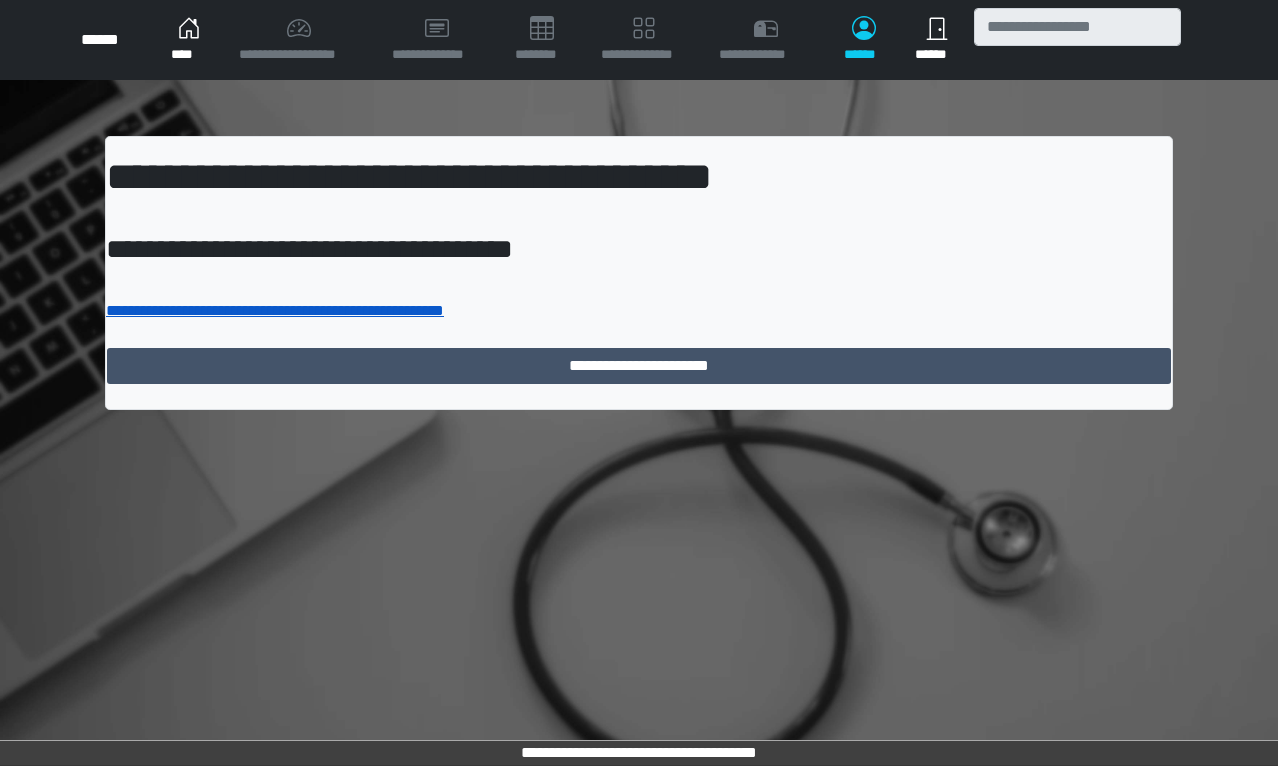 click on "**********" at bounding box center (275, 310) 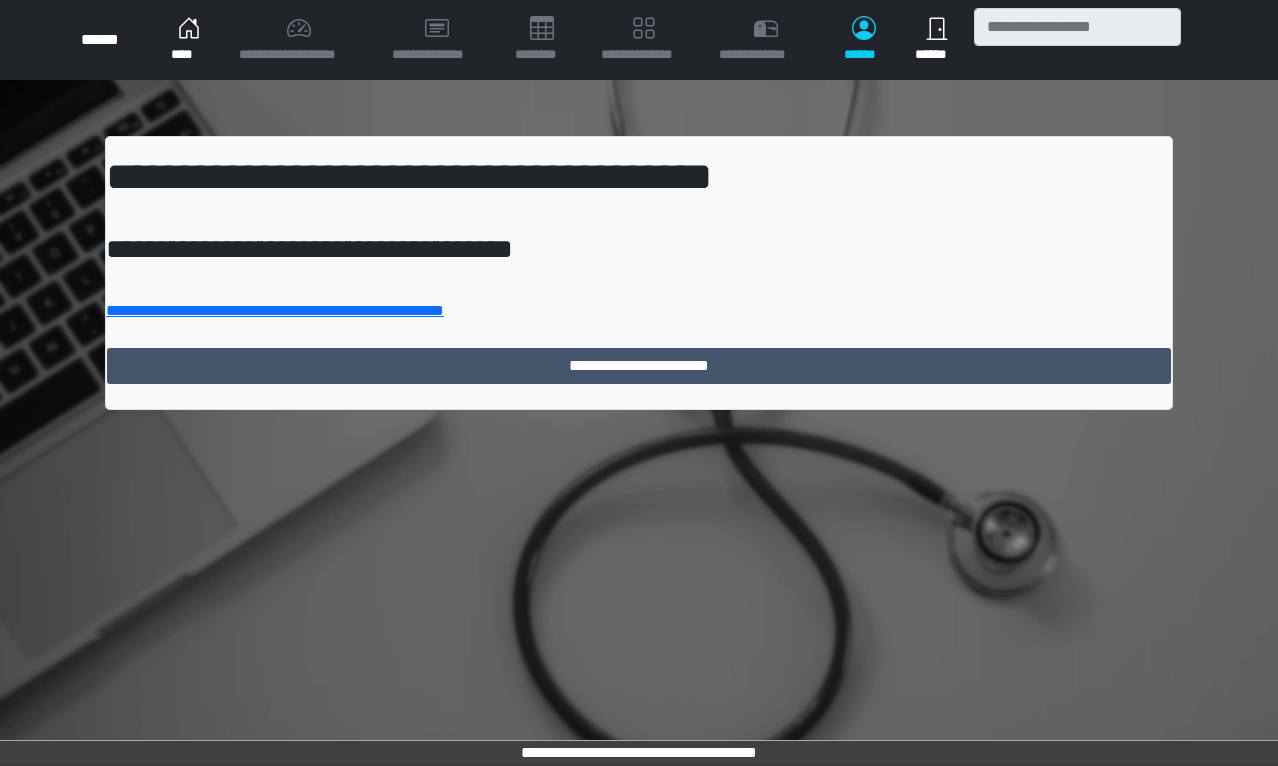 click on "****" at bounding box center (189, 40) 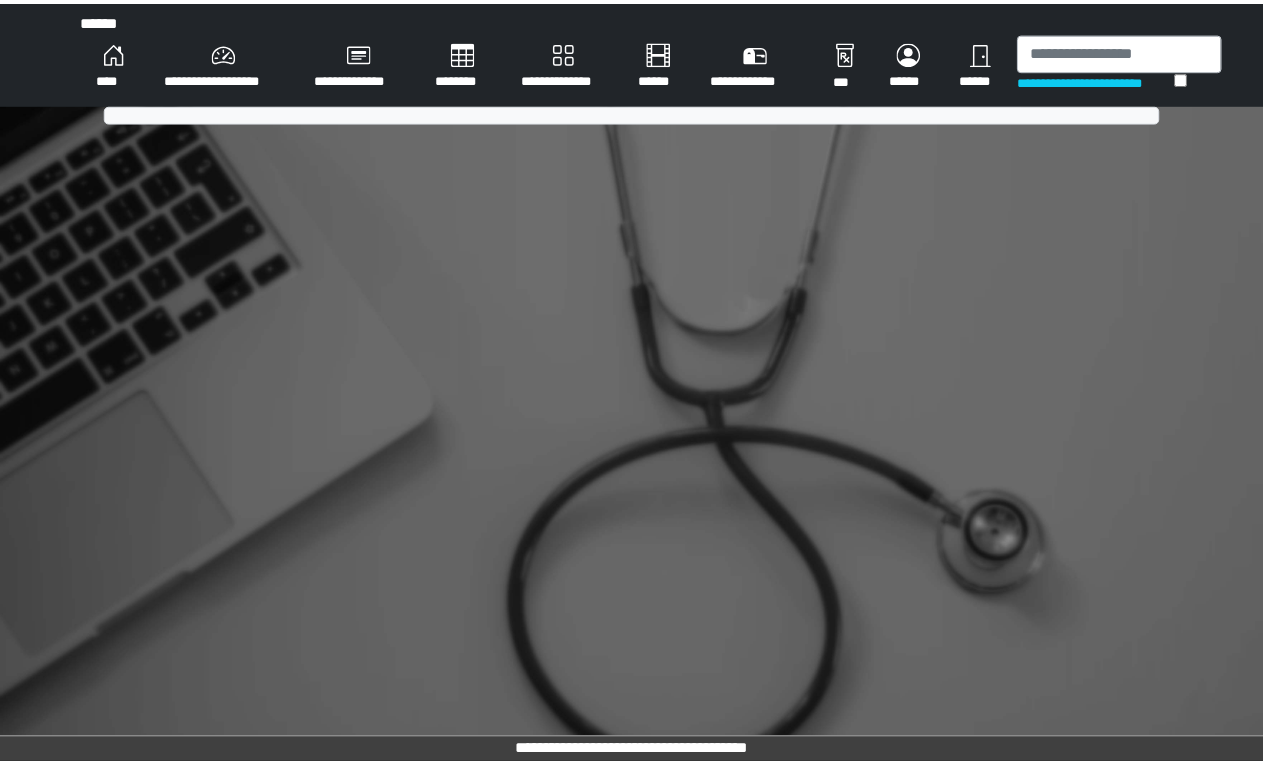 scroll, scrollTop: 0, scrollLeft: 0, axis: both 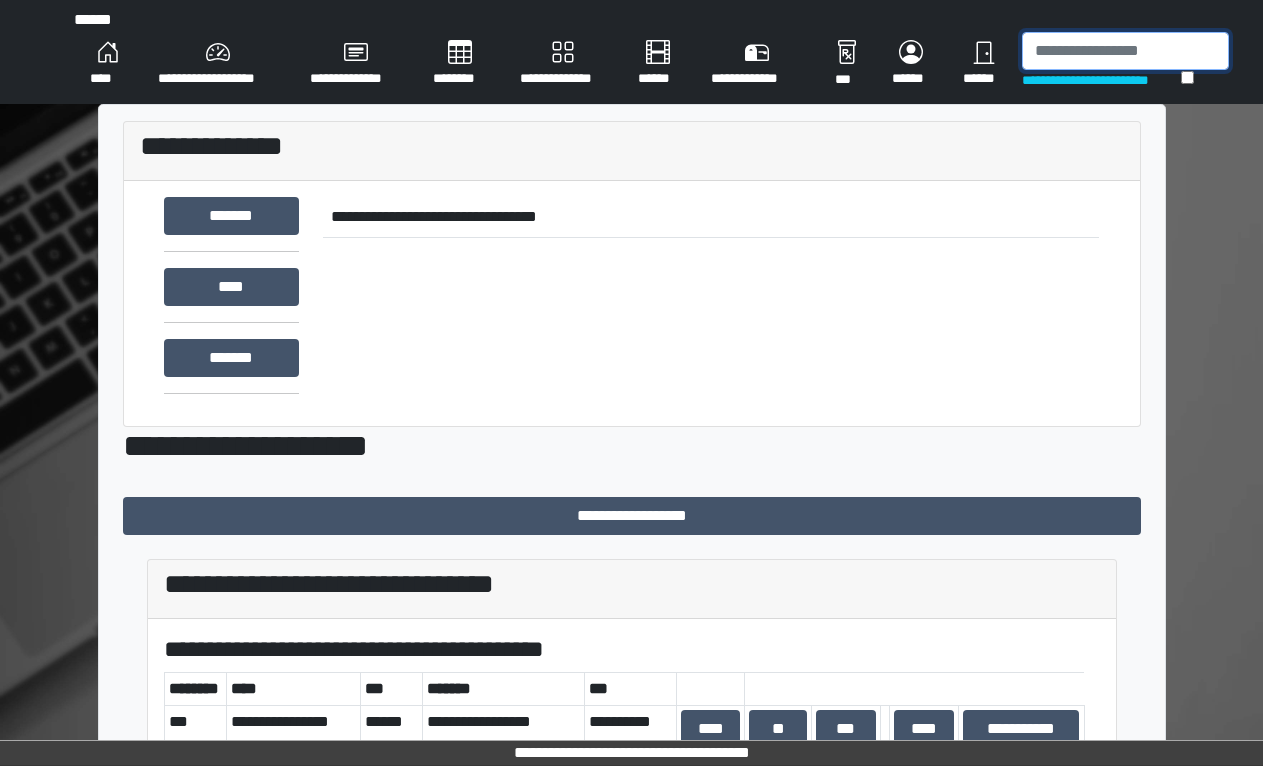 click at bounding box center [1125, 51] 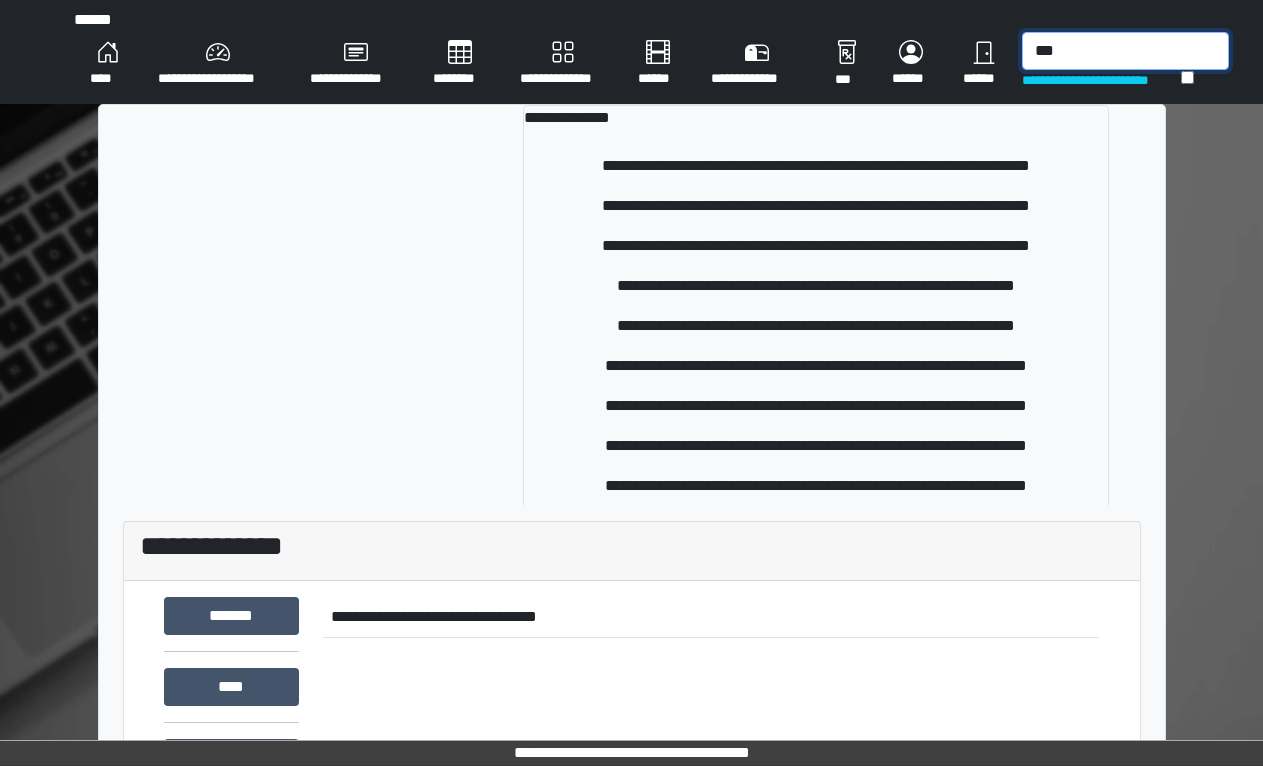 type on "***" 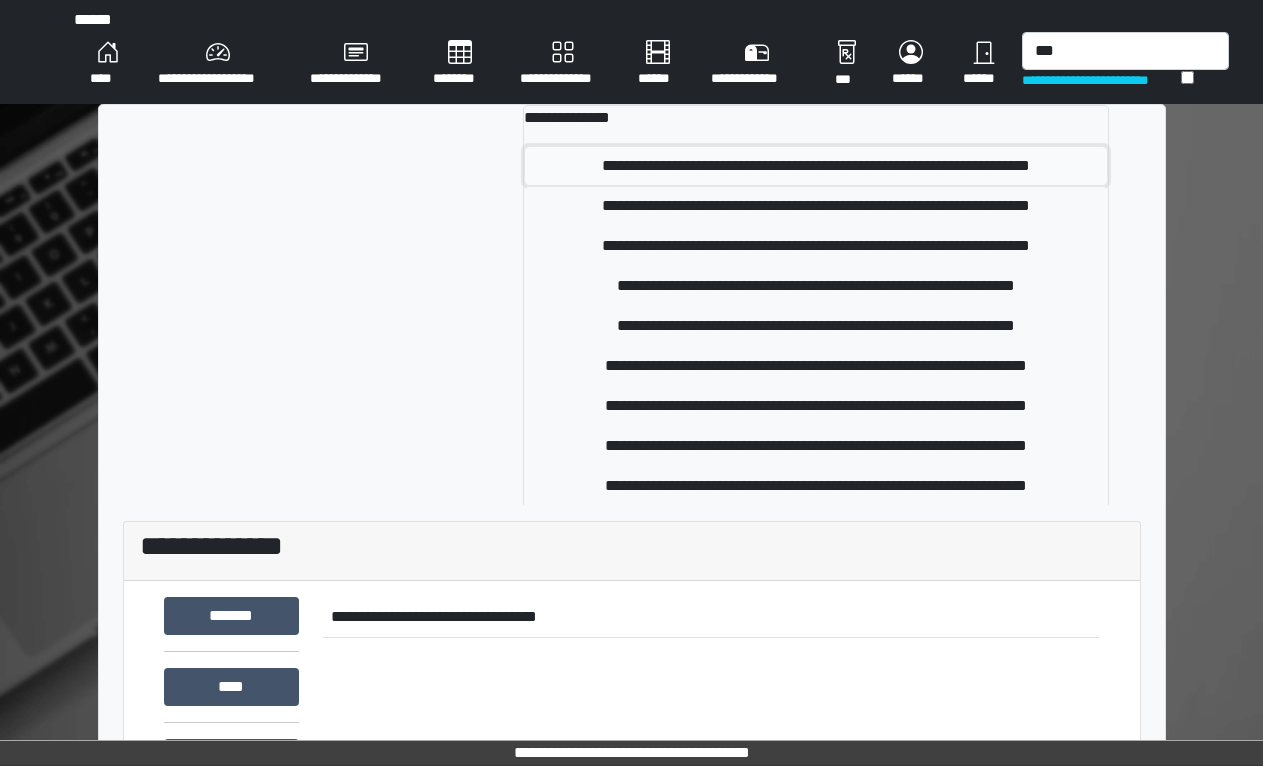 click on "**********" at bounding box center (816, 166) 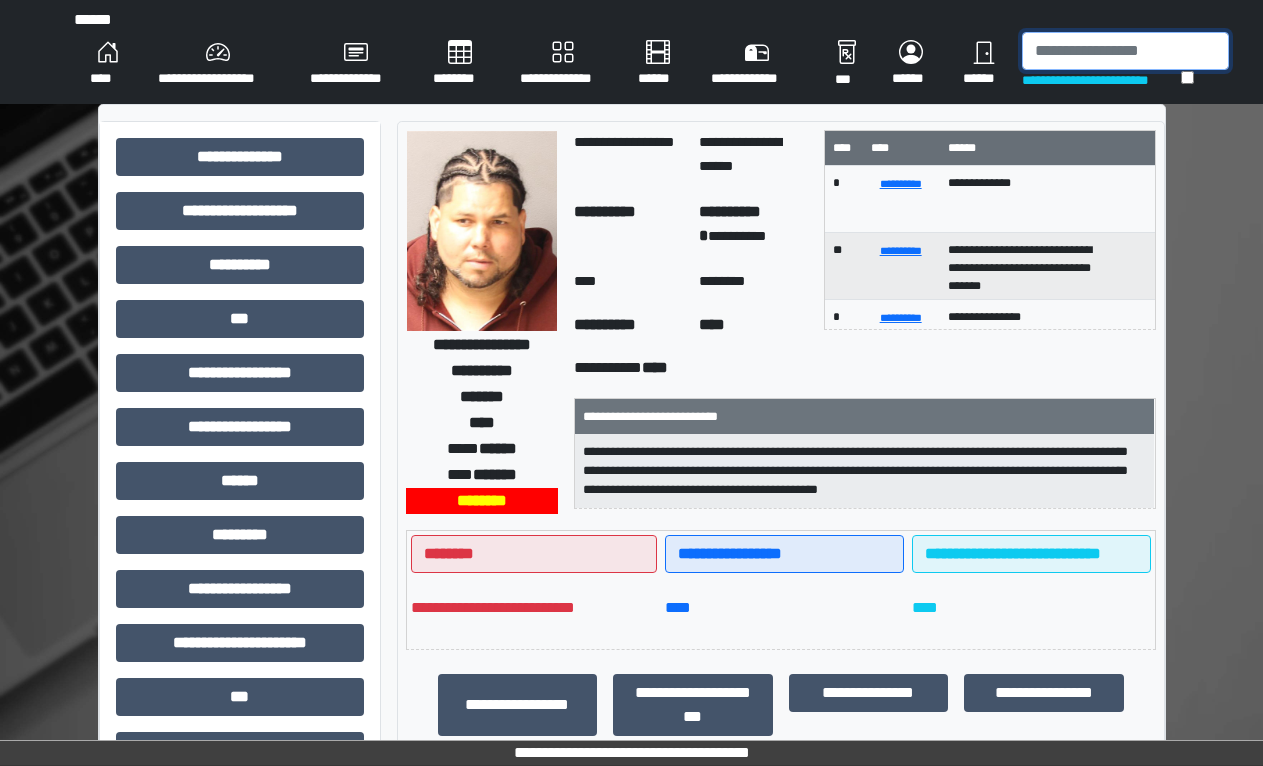 click at bounding box center (1125, 51) 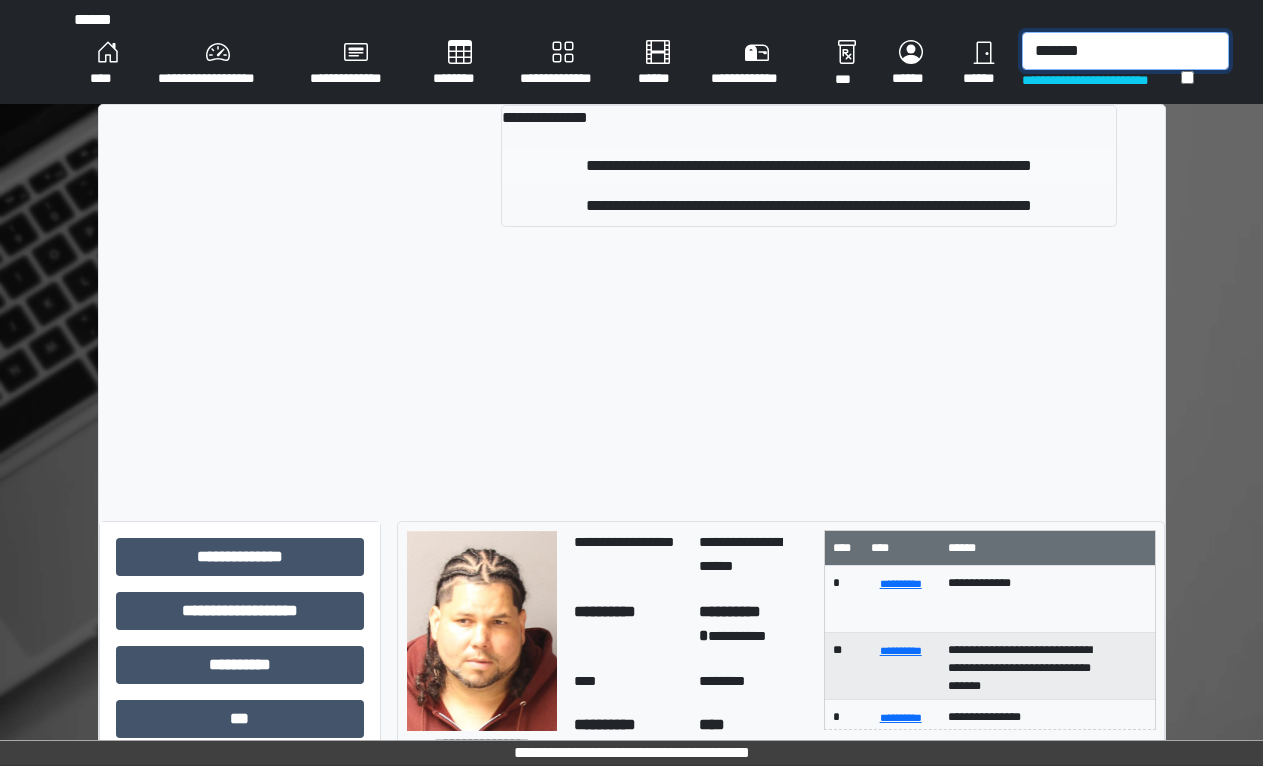 type on "*******" 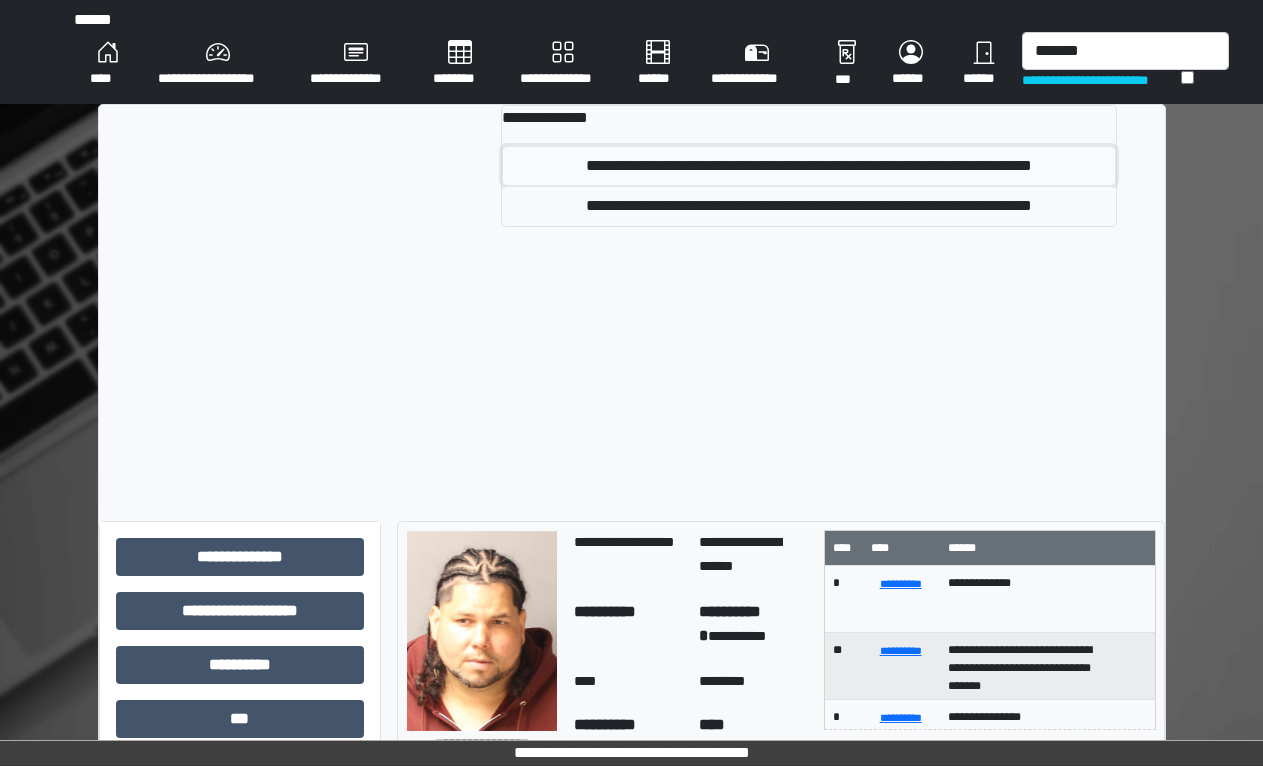 click on "**********" at bounding box center [809, 166] 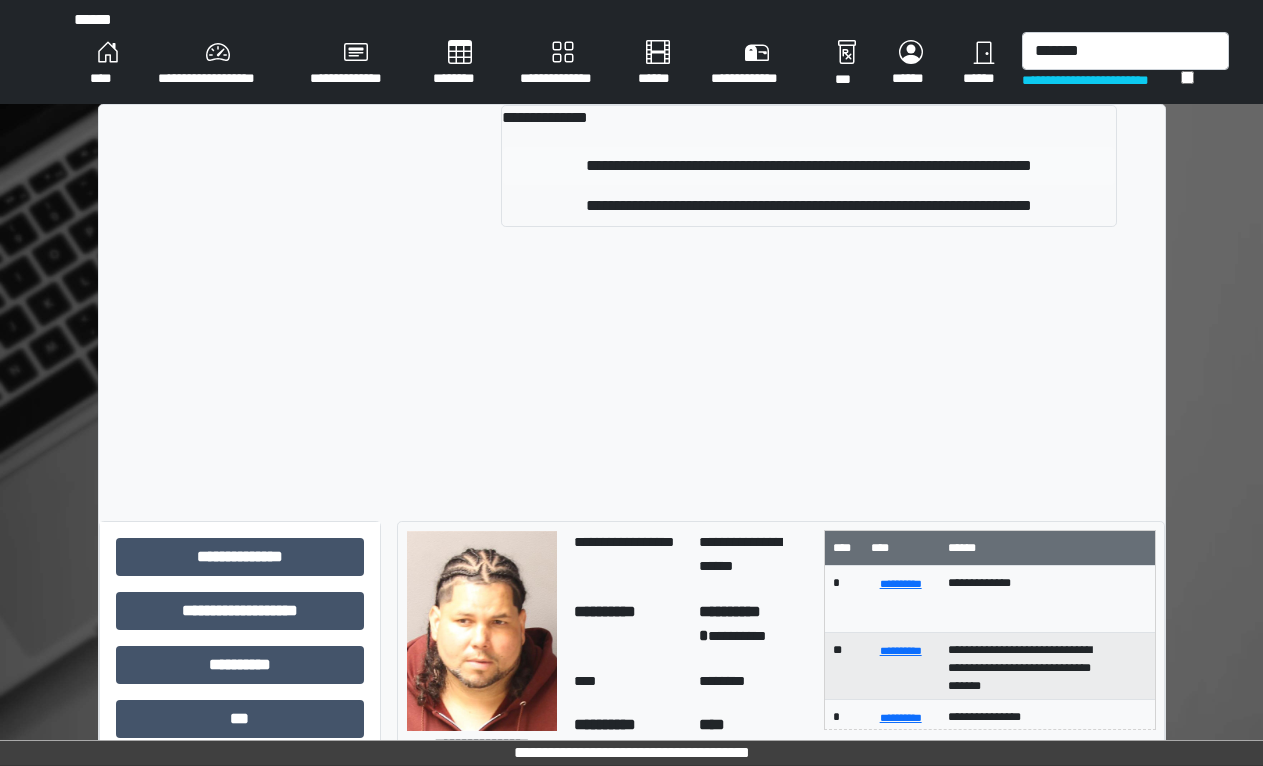 type 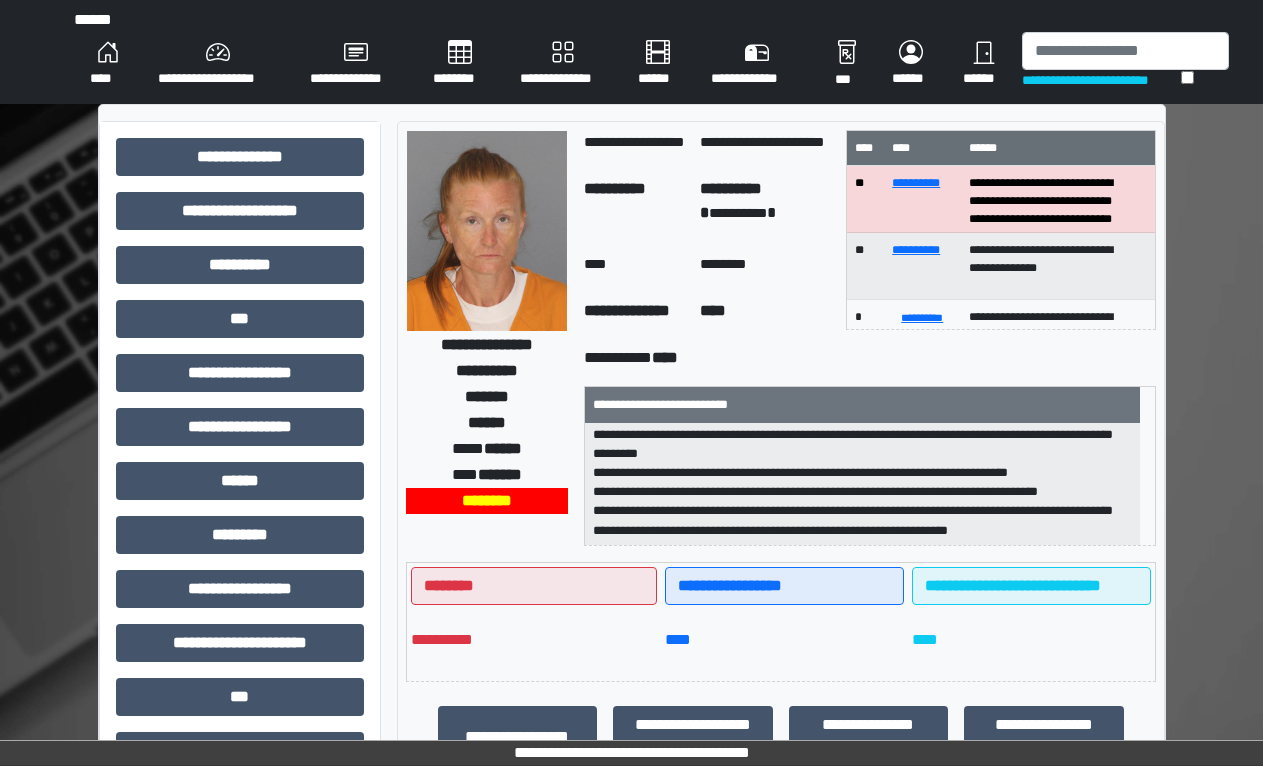 scroll, scrollTop: 140, scrollLeft: 0, axis: vertical 